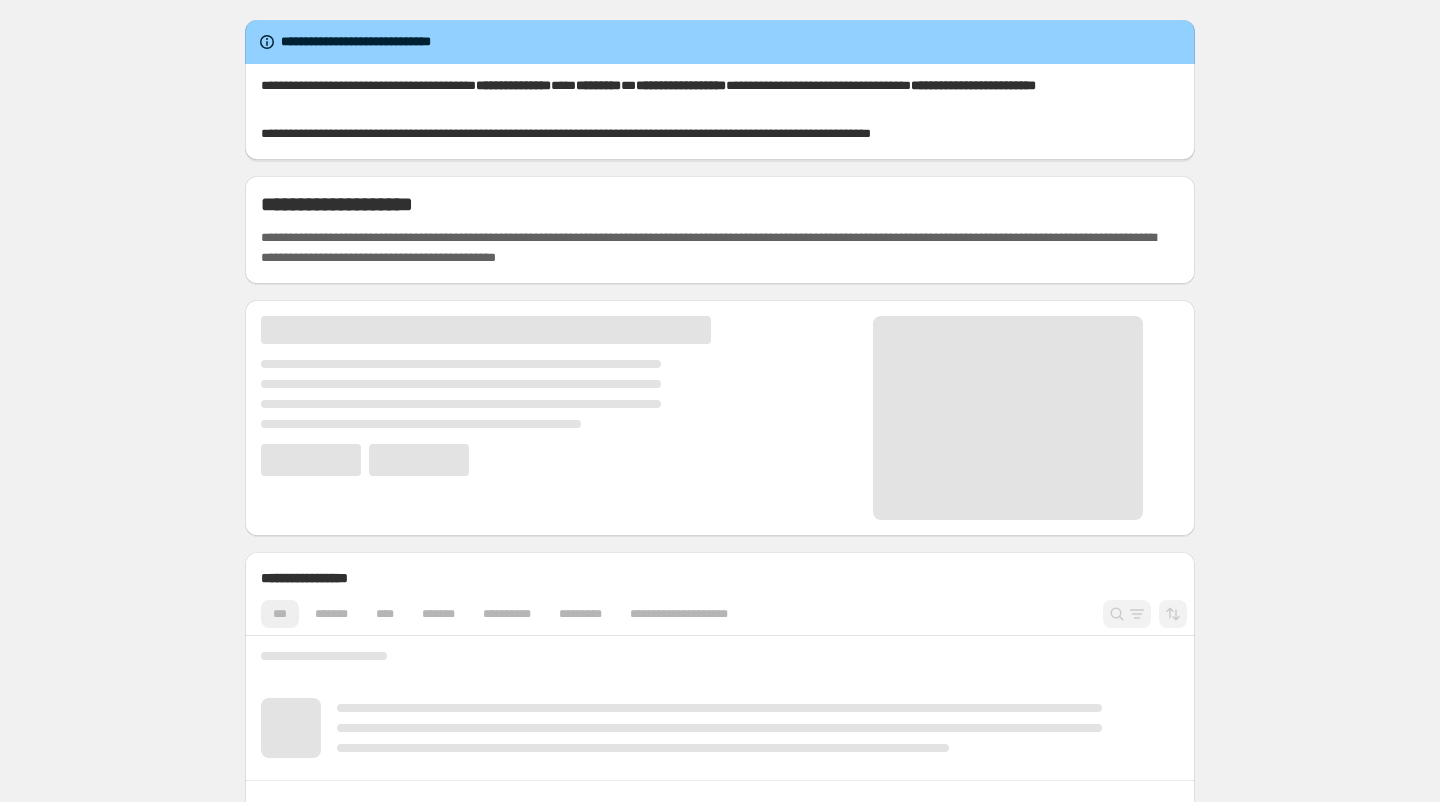 scroll, scrollTop: 0, scrollLeft: 0, axis: both 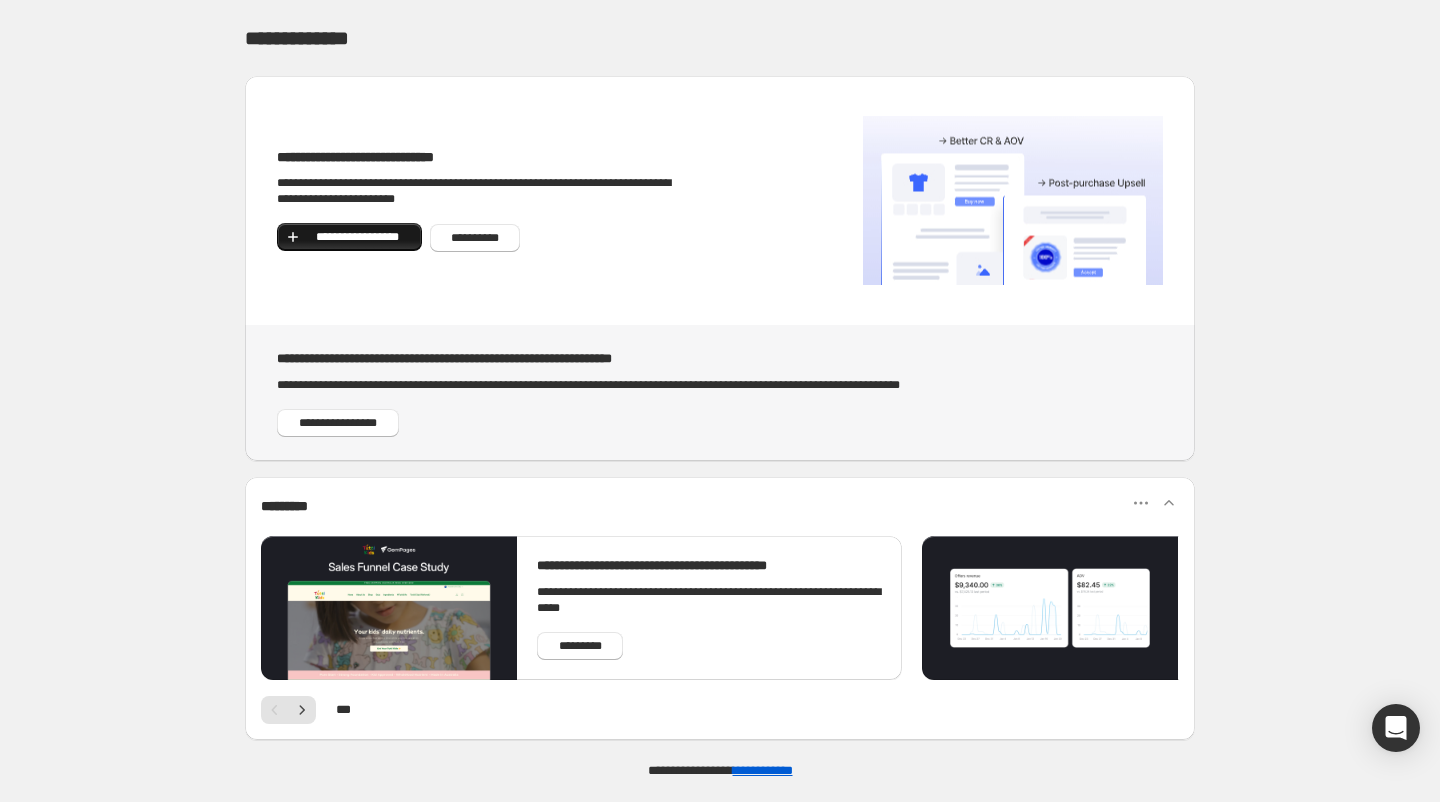 click on "**********" at bounding box center [357, 237] 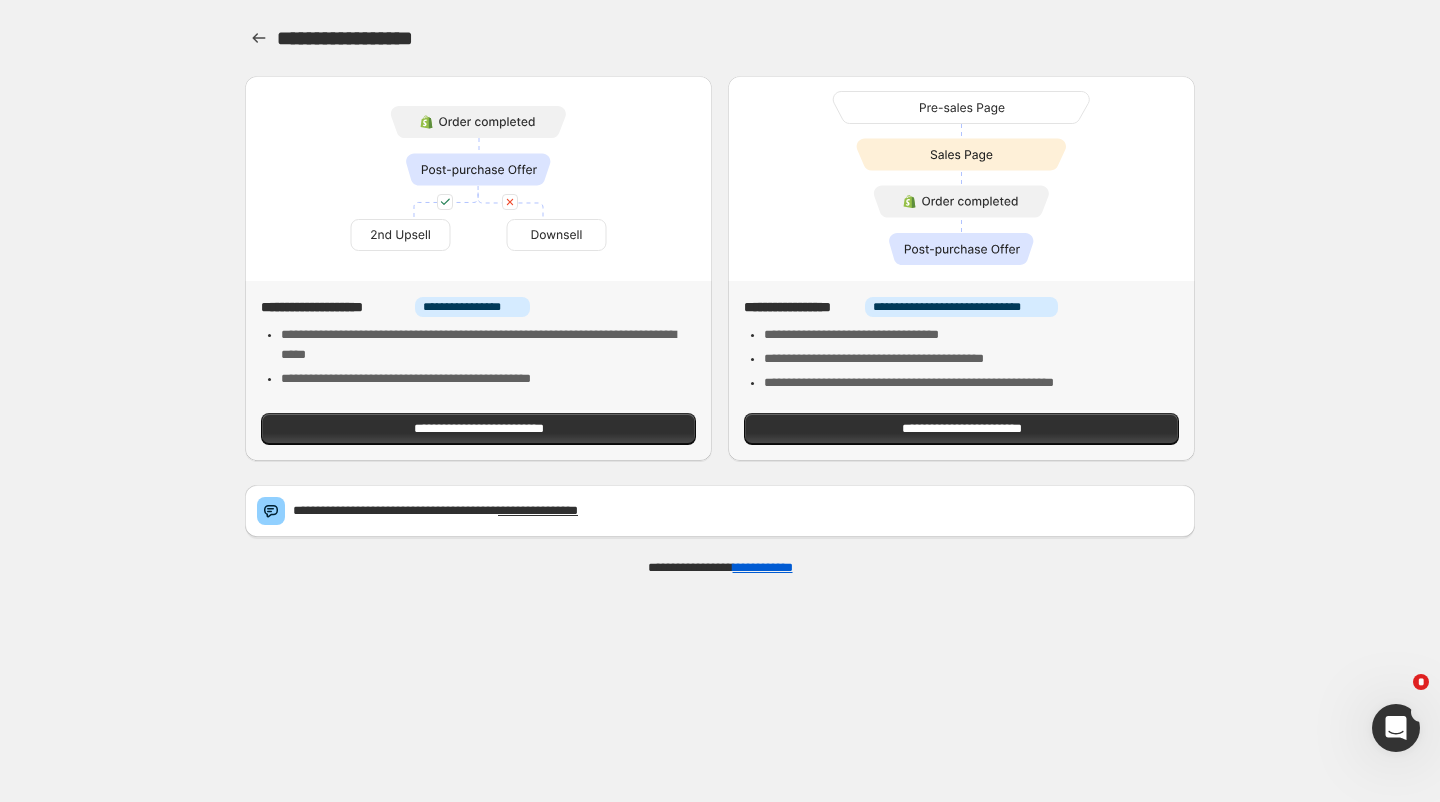 scroll, scrollTop: 0, scrollLeft: 0, axis: both 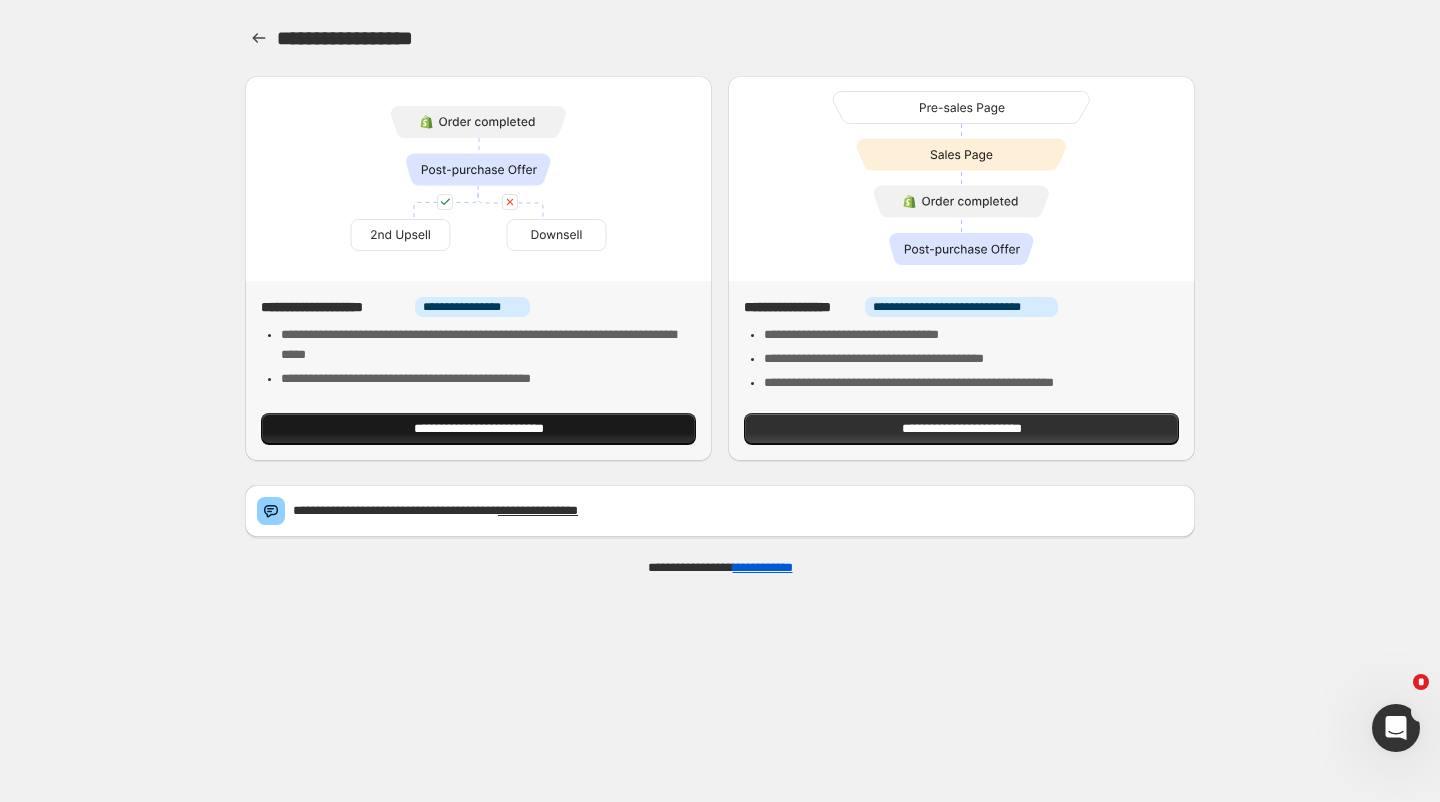 click on "**********" at bounding box center (478, 429) 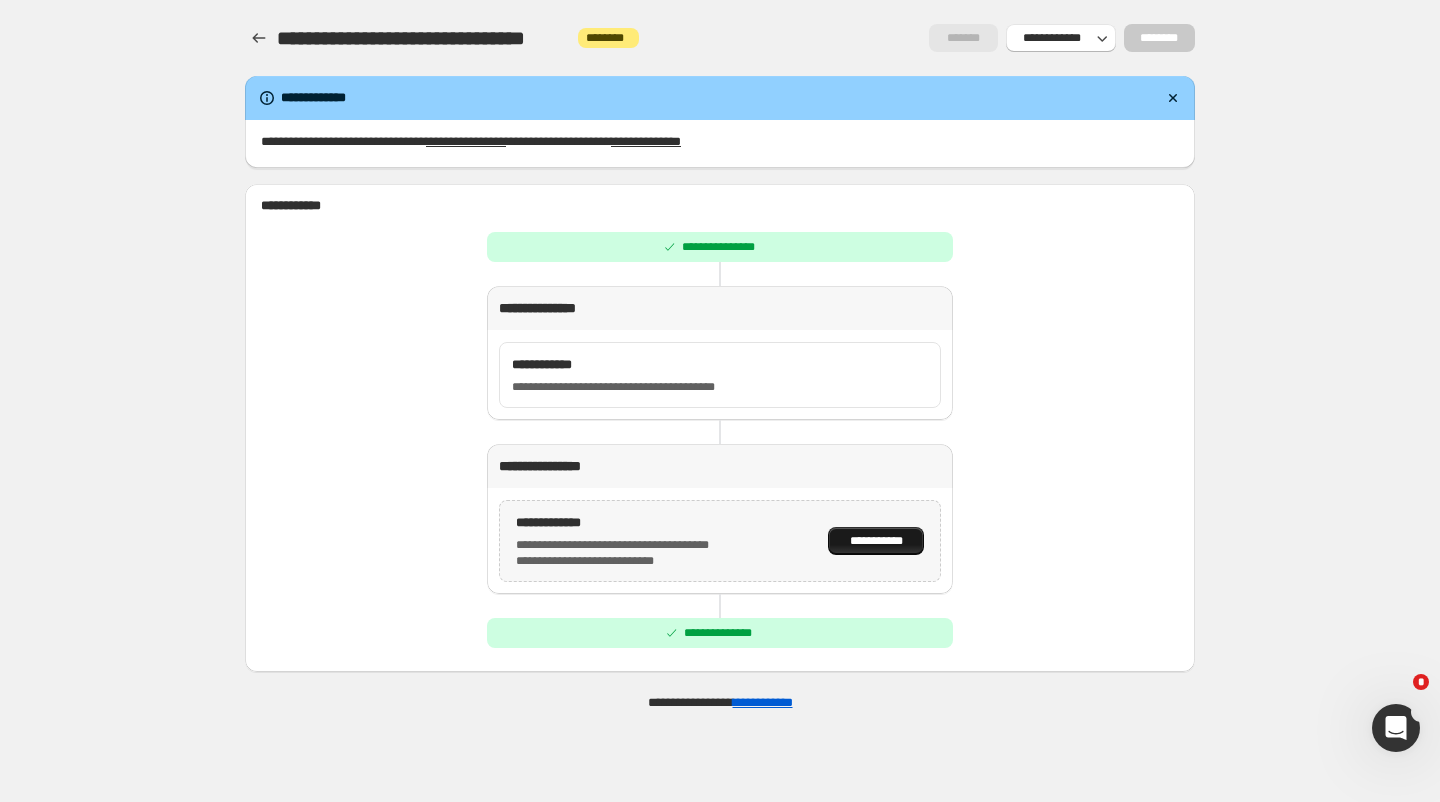 click on "**********" at bounding box center [876, 541] 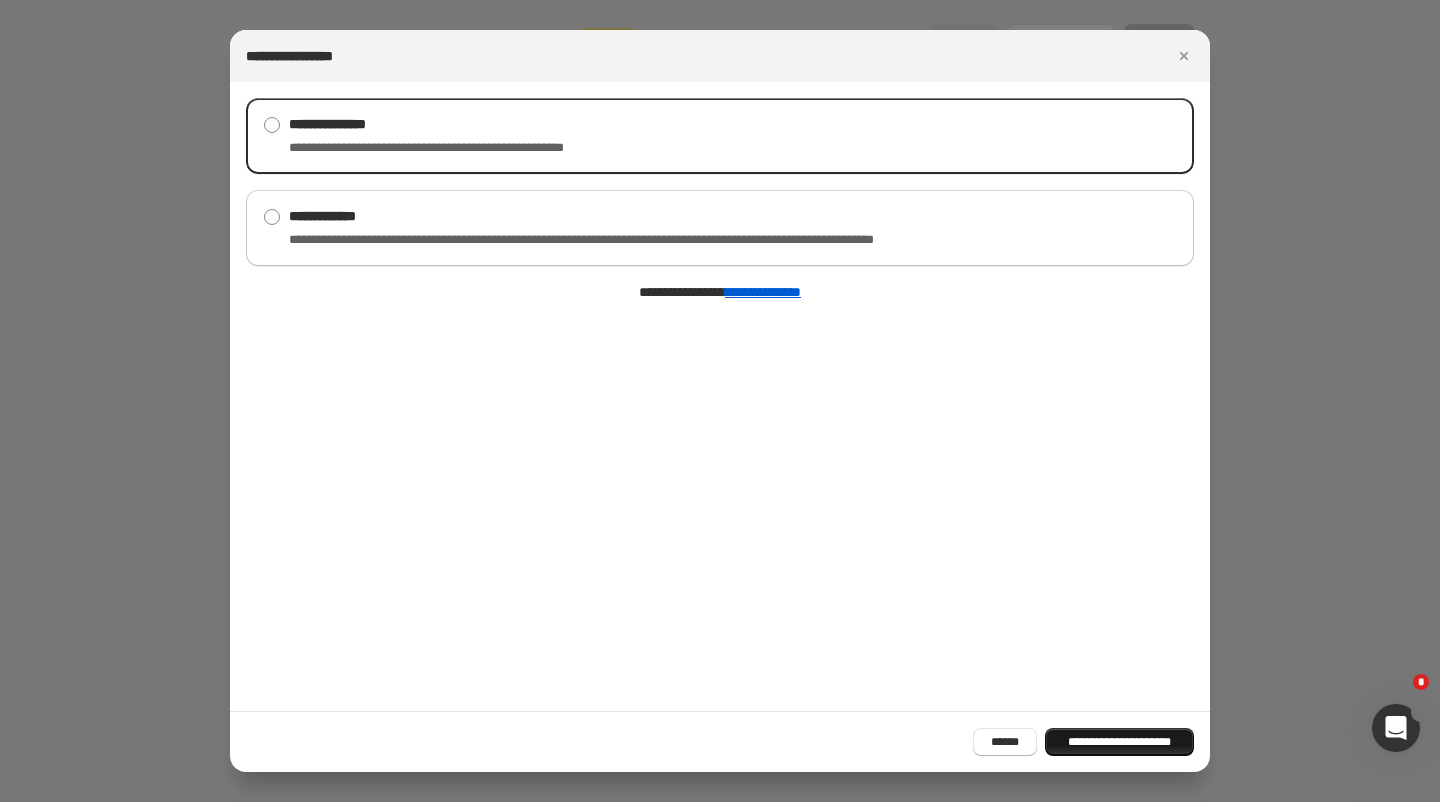 click on "**********" at bounding box center (1119, 742) 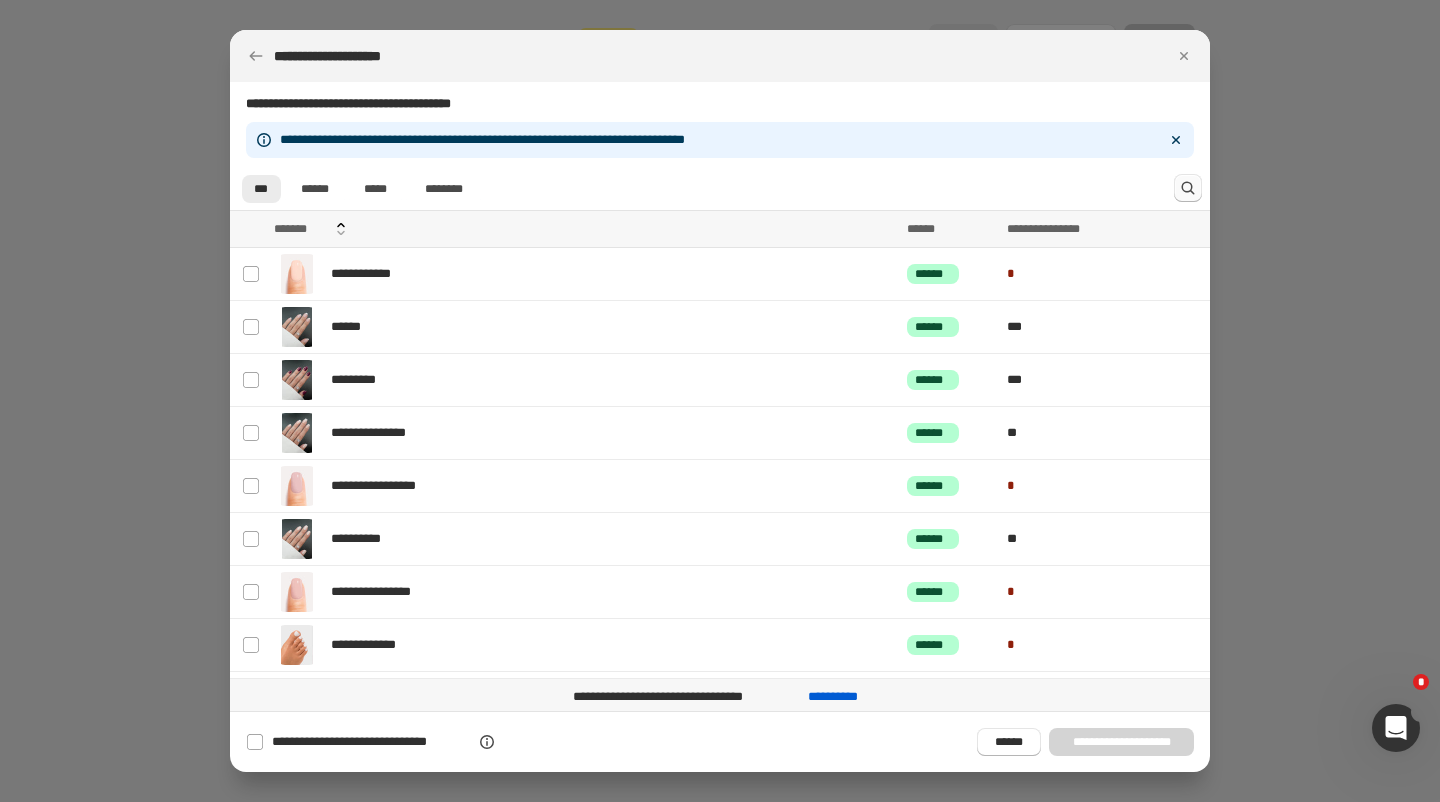click at bounding box center (1188, 188) 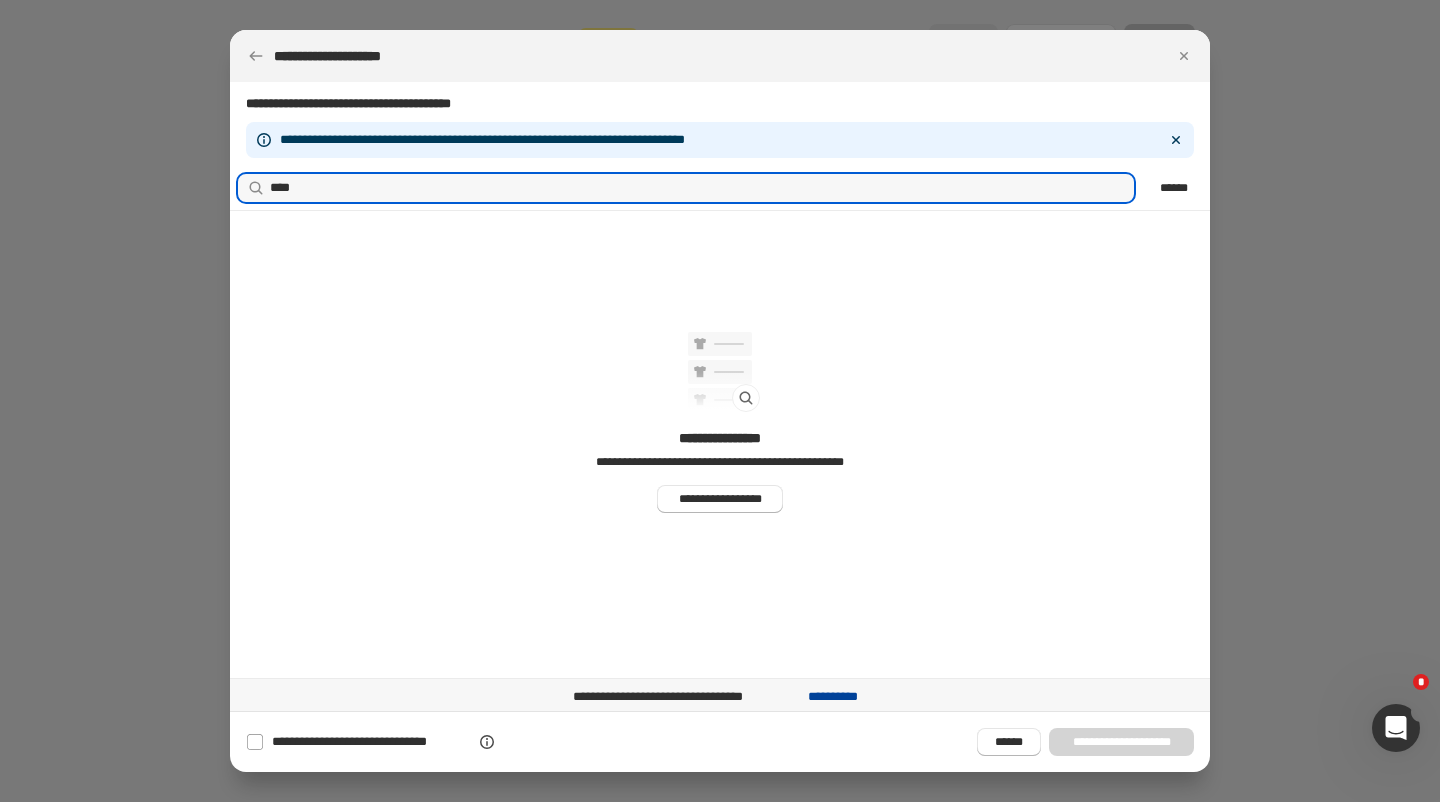 type on "****" 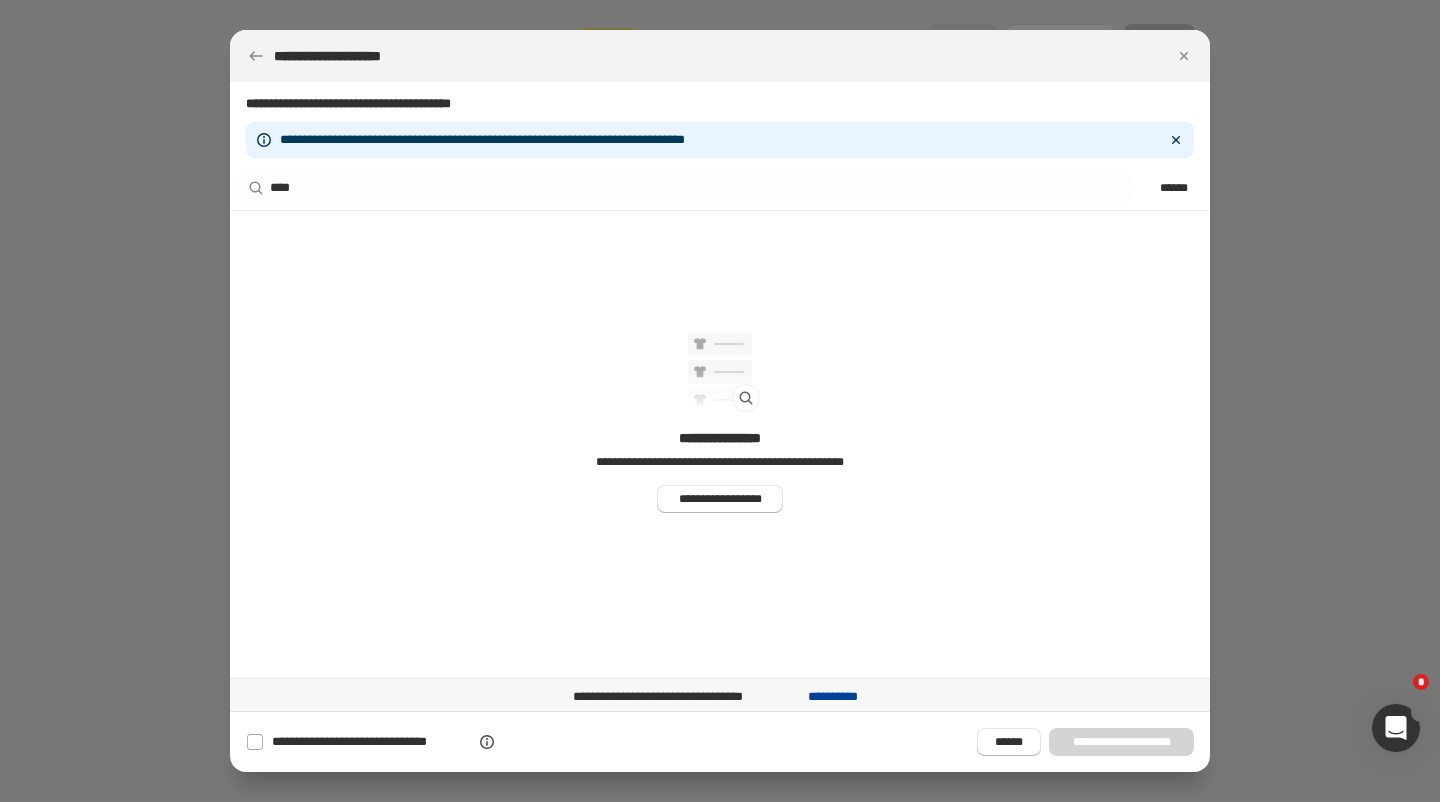 click on "**********" at bounding box center [833, 697] 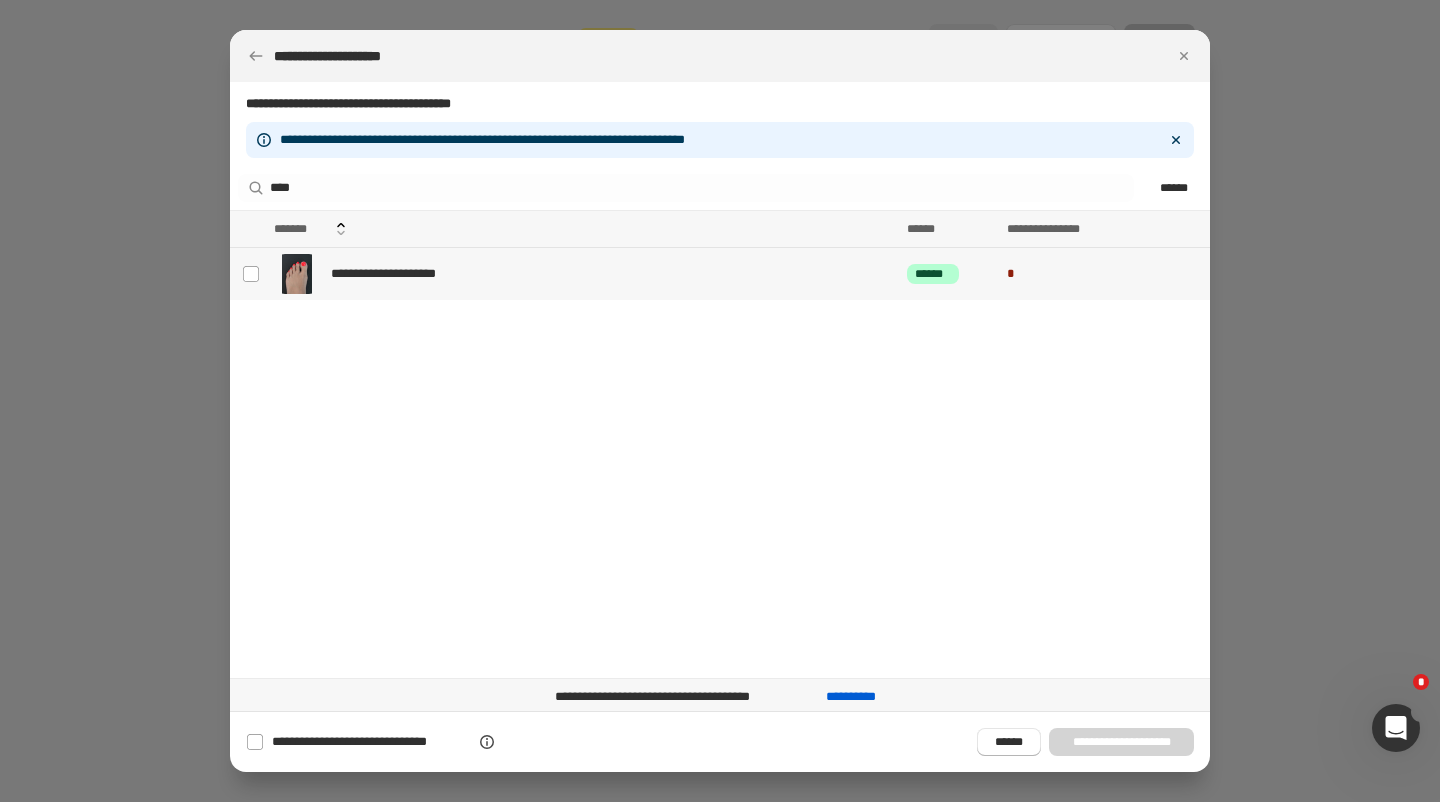 click on "**********" at bounding box center [581, 274] 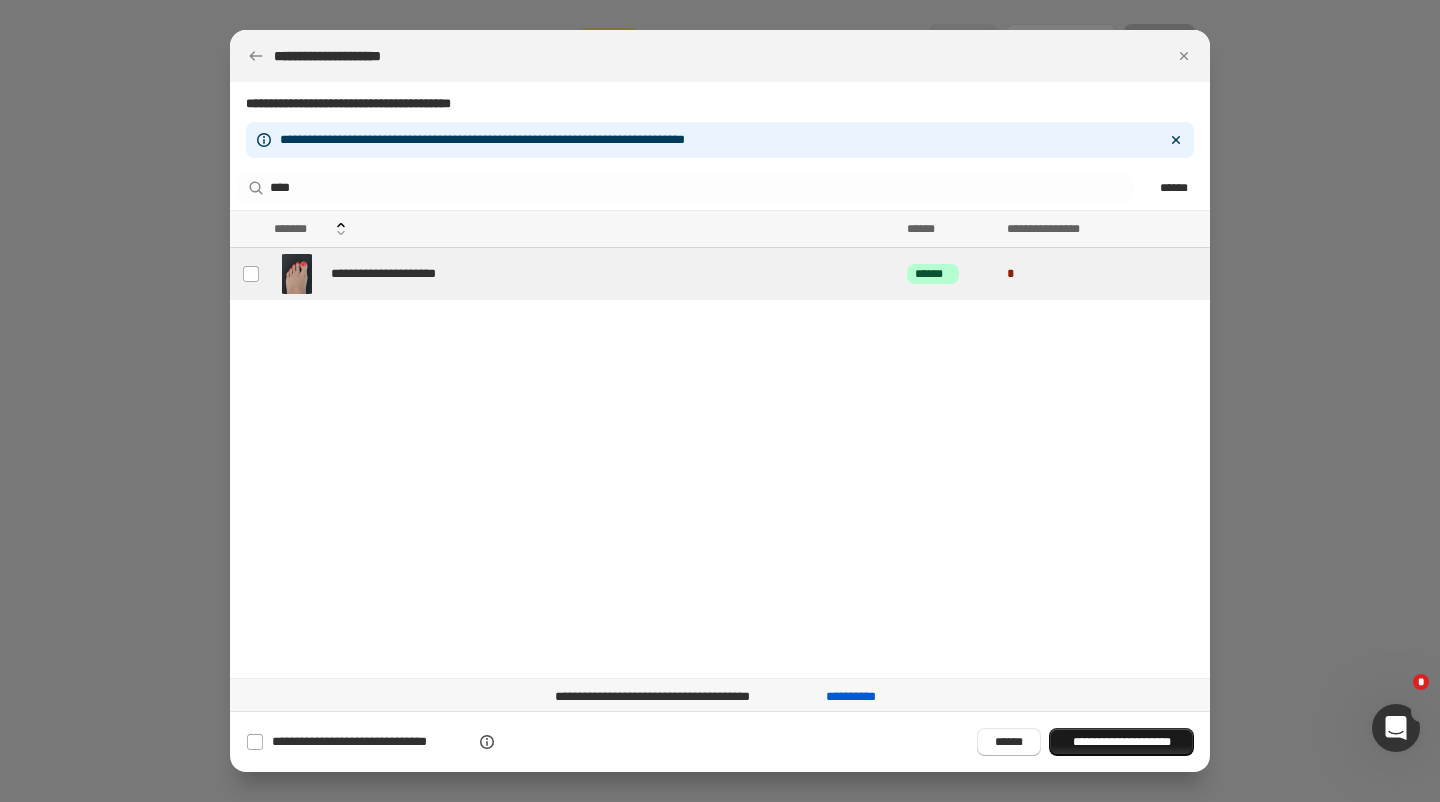 click on "**********" at bounding box center (1121, 742) 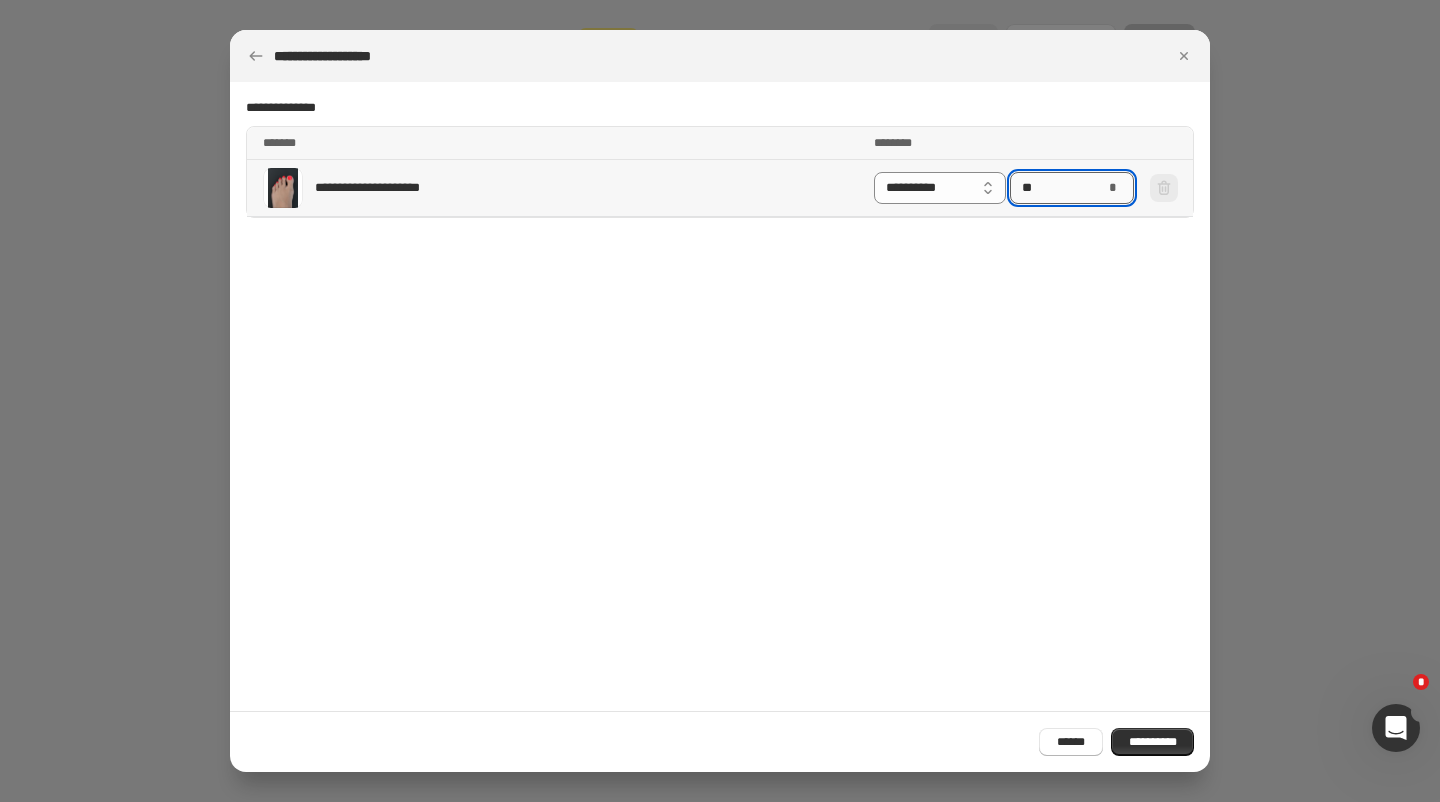 click on "**" at bounding box center (1057, 188) 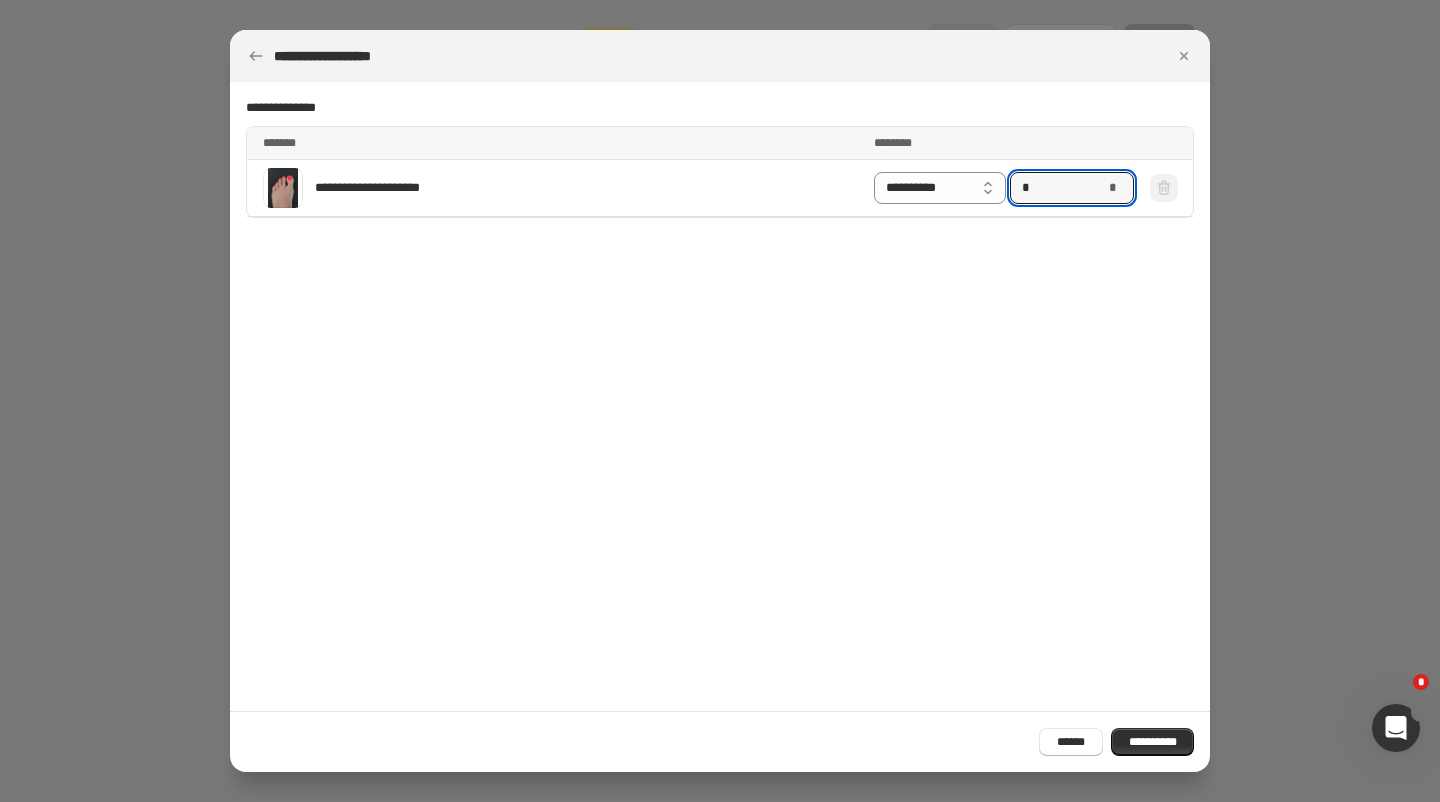 type on "*" 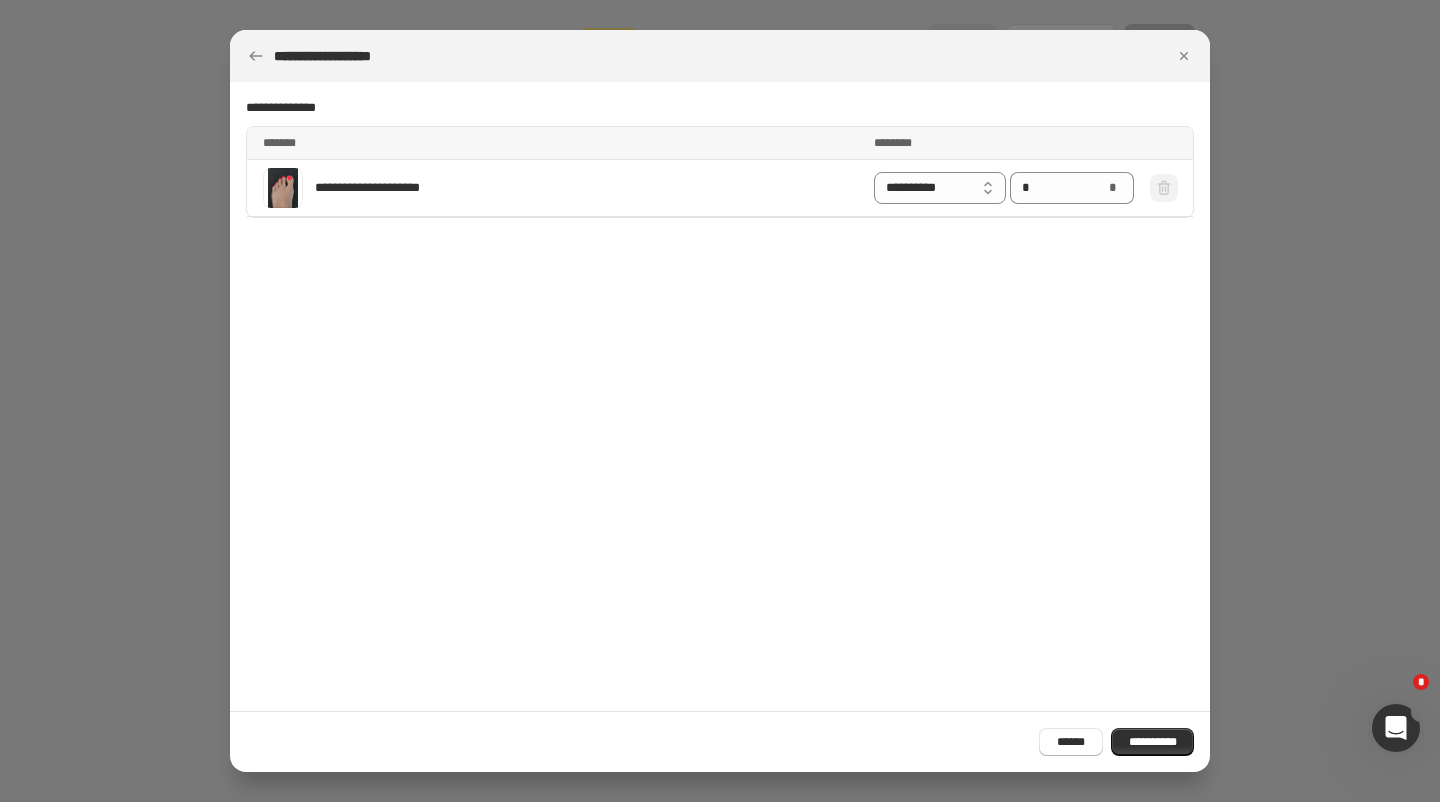 click on "**********" at bounding box center [1152, 742] 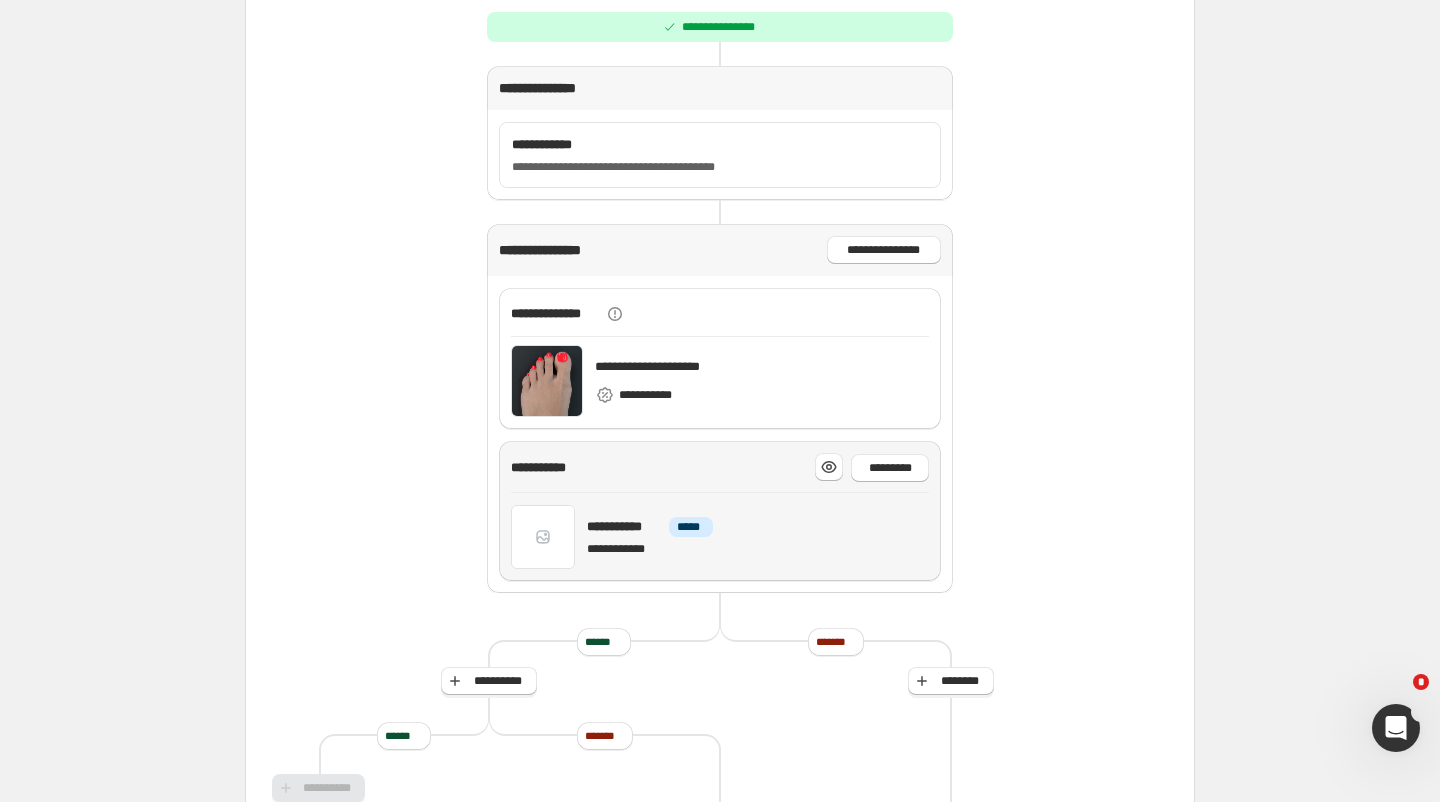 scroll, scrollTop: 250, scrollLeft: 0, axis: vertical 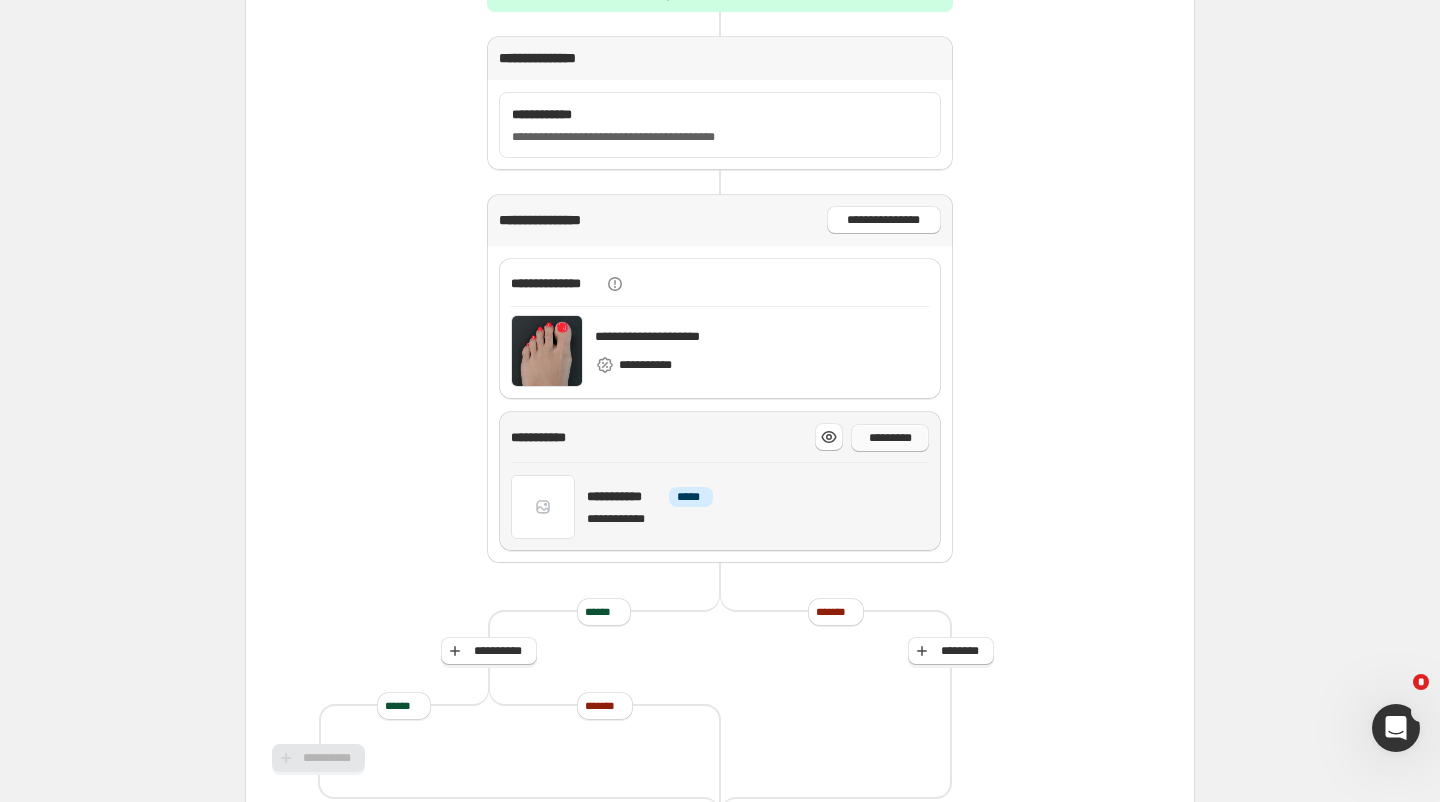 click on "*********" at bounding box center (829, 437) 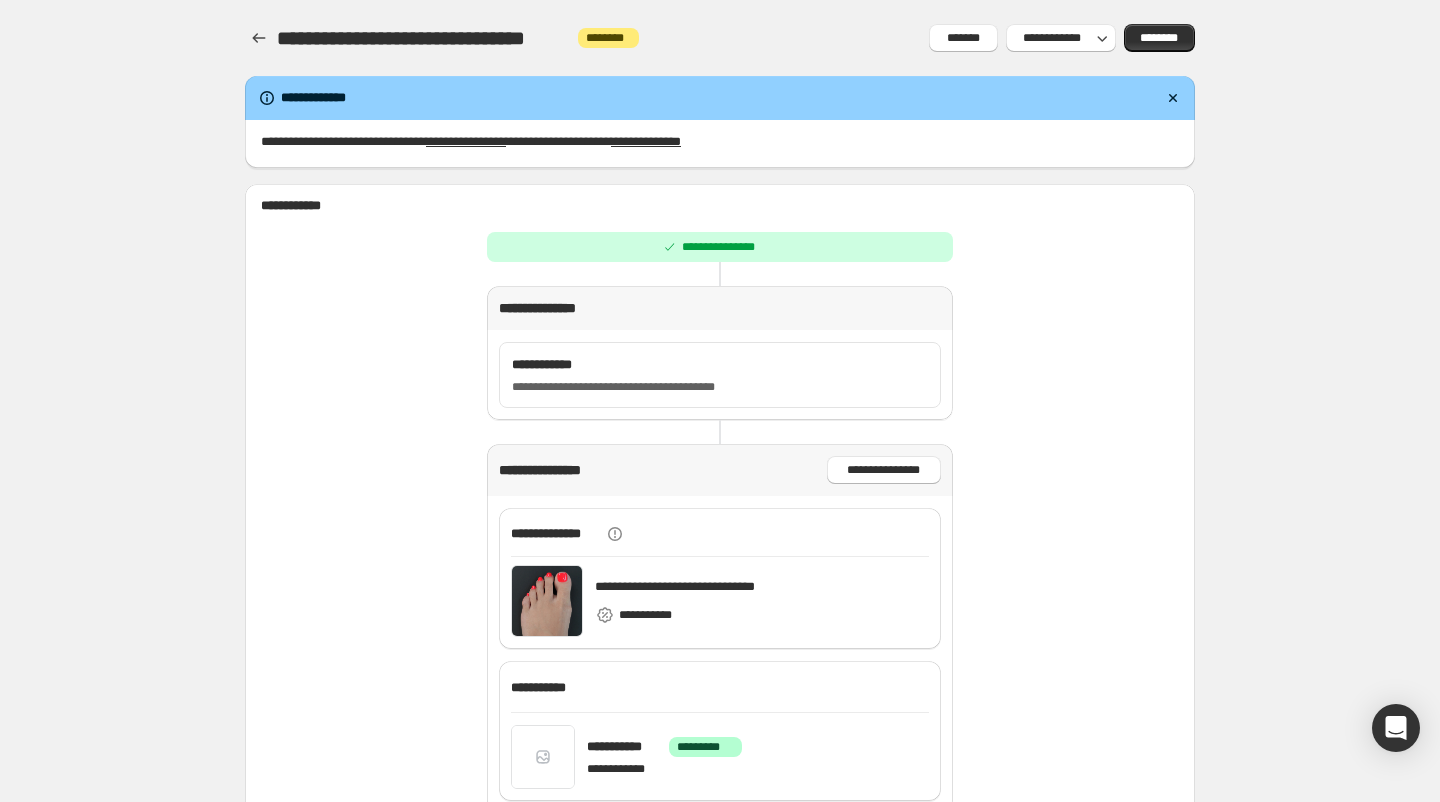 scroll, scrollTop: 134, scrollLeft: 0, axis: vertical 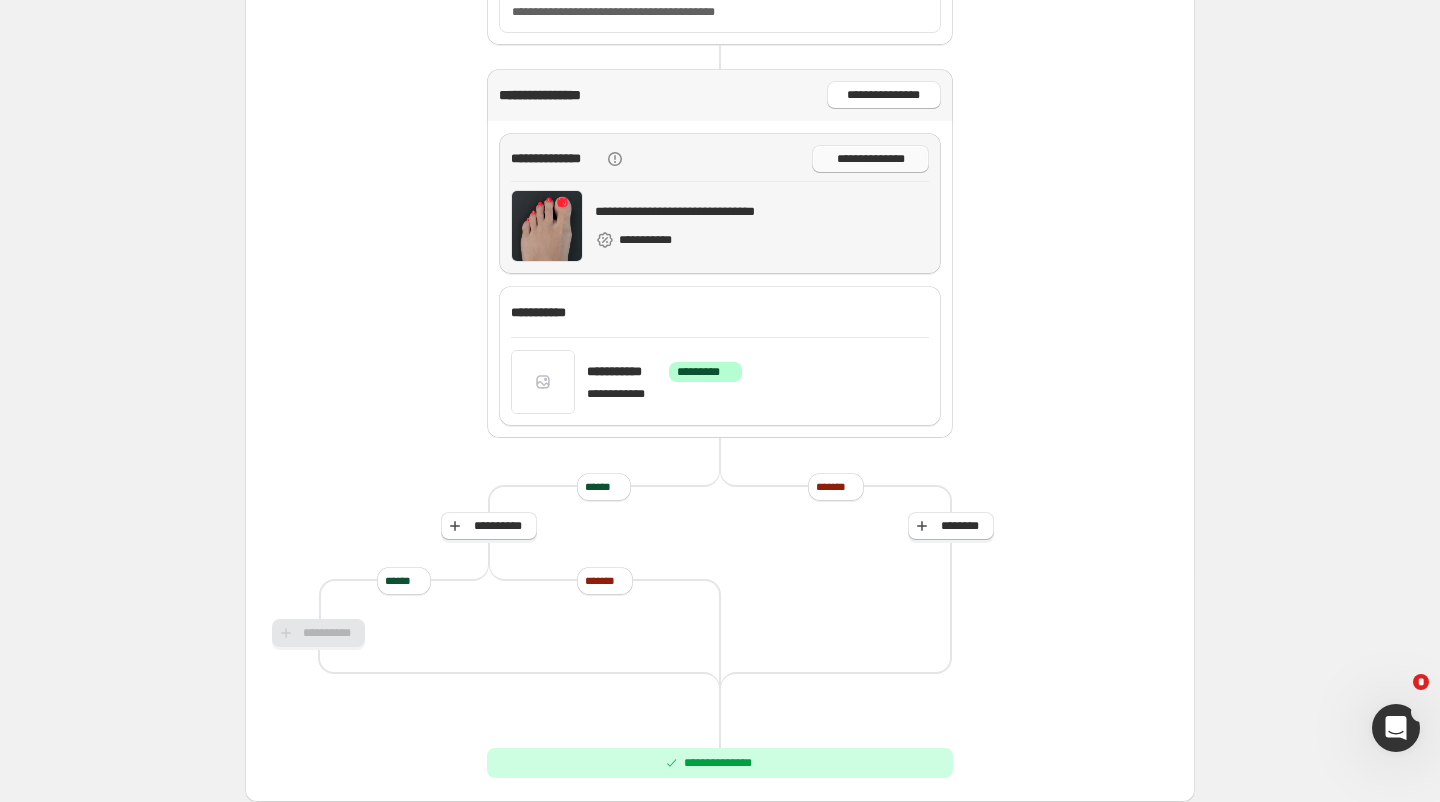 click on "**********" at bounding box center (870, 159) 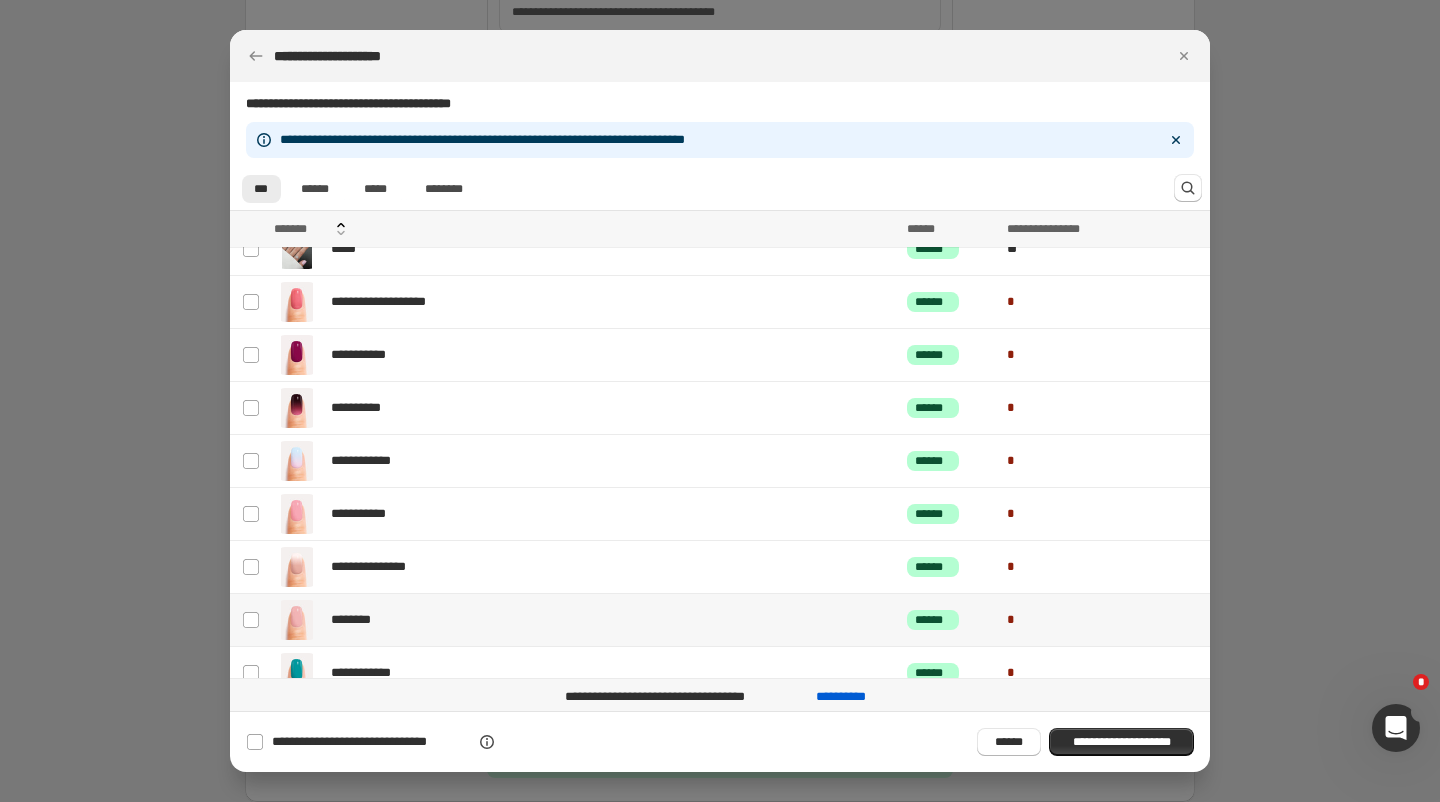 scroll, scrollTop: 0, scrollLeft: 0, axis: both 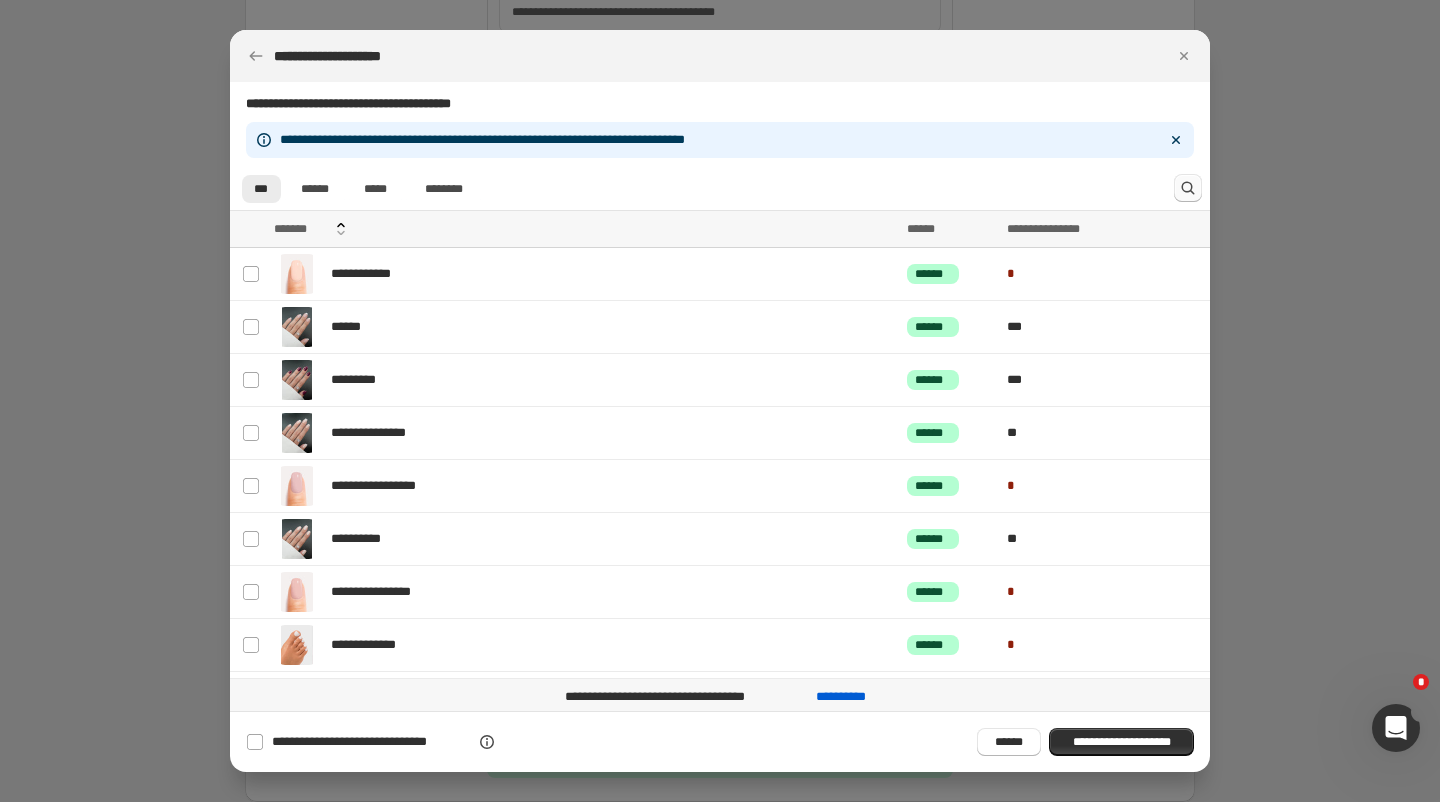 click at bounding box center (1188, 188) 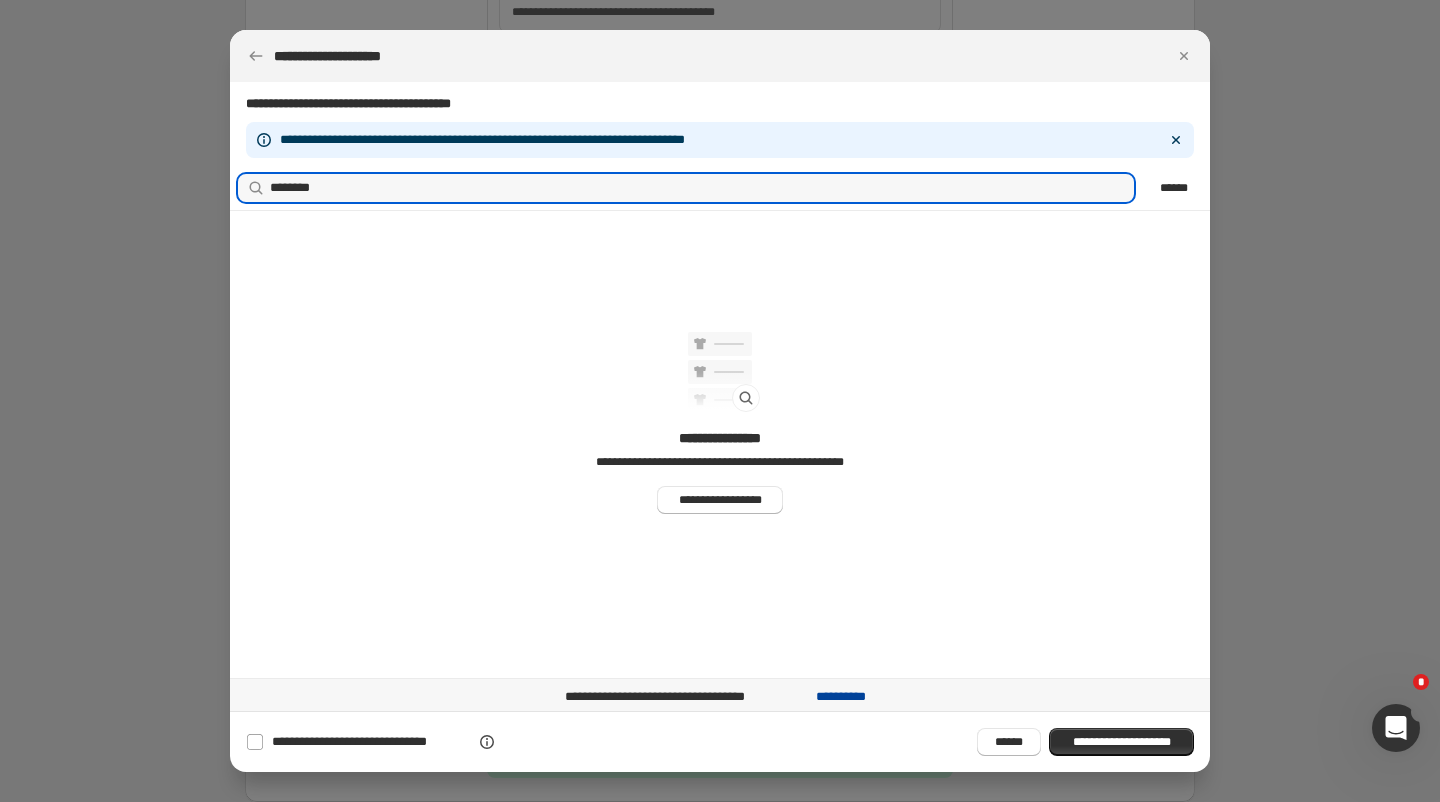 type on "********" 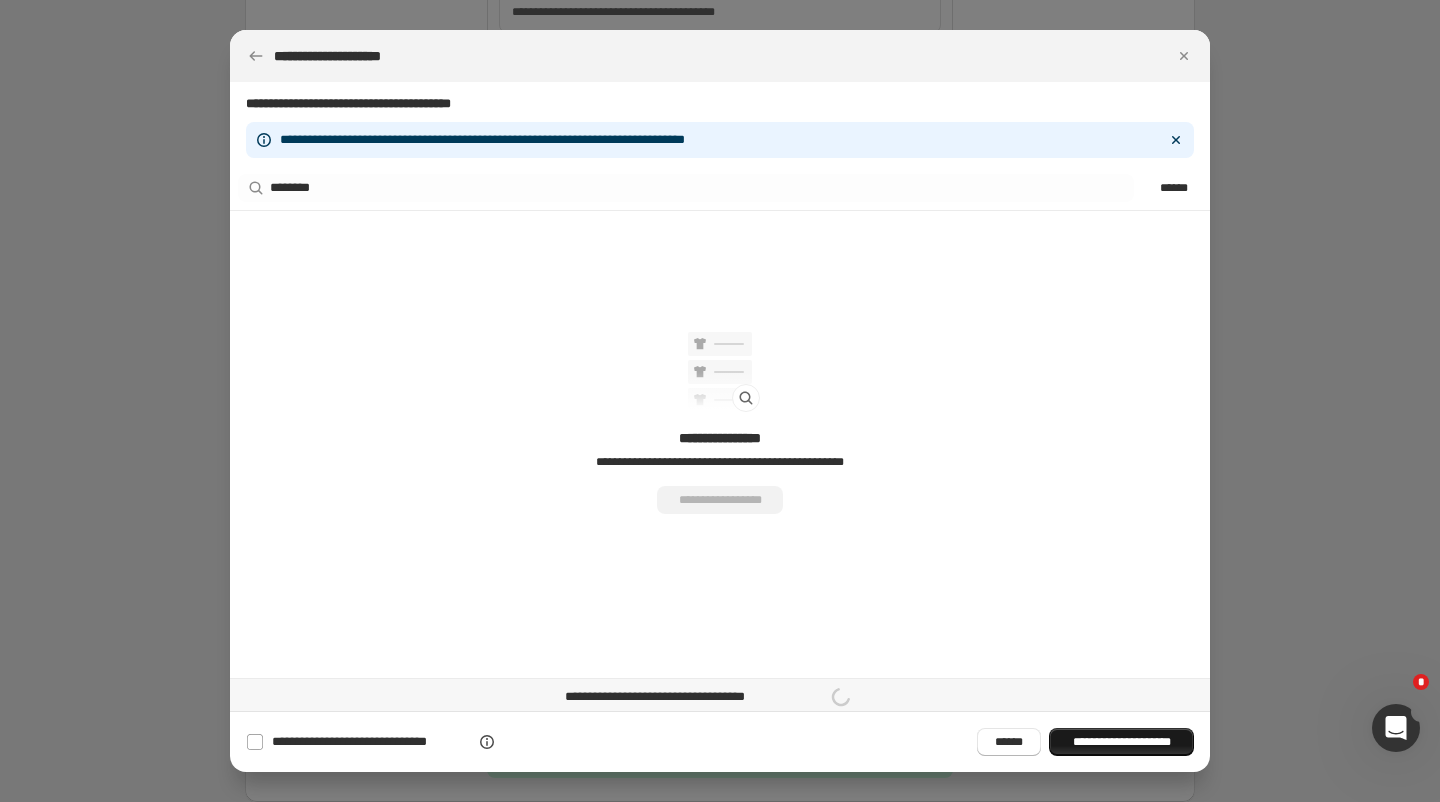 click on "**********" at bounding box center (1121, 742) 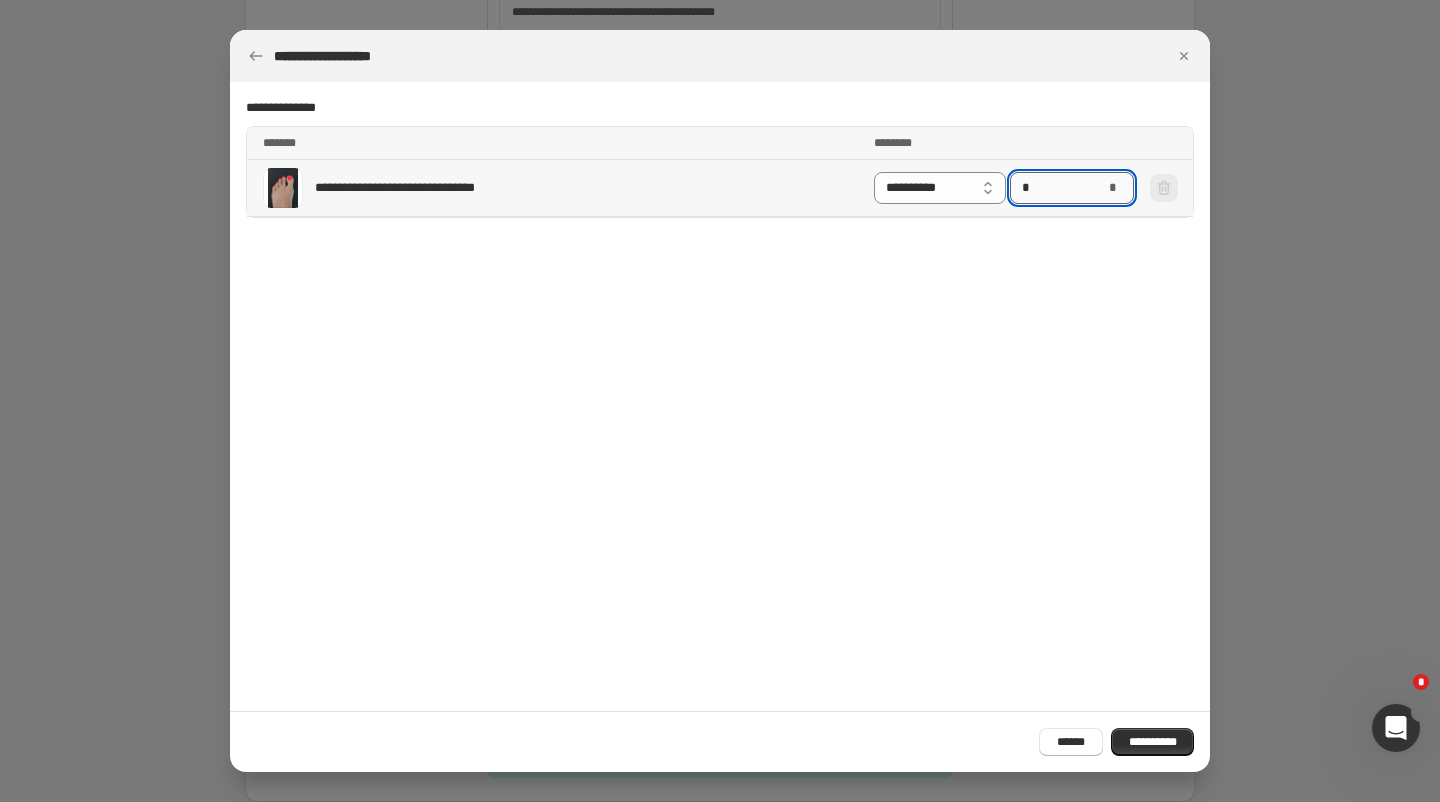 click on "*" at bounding box center (1057, 188) 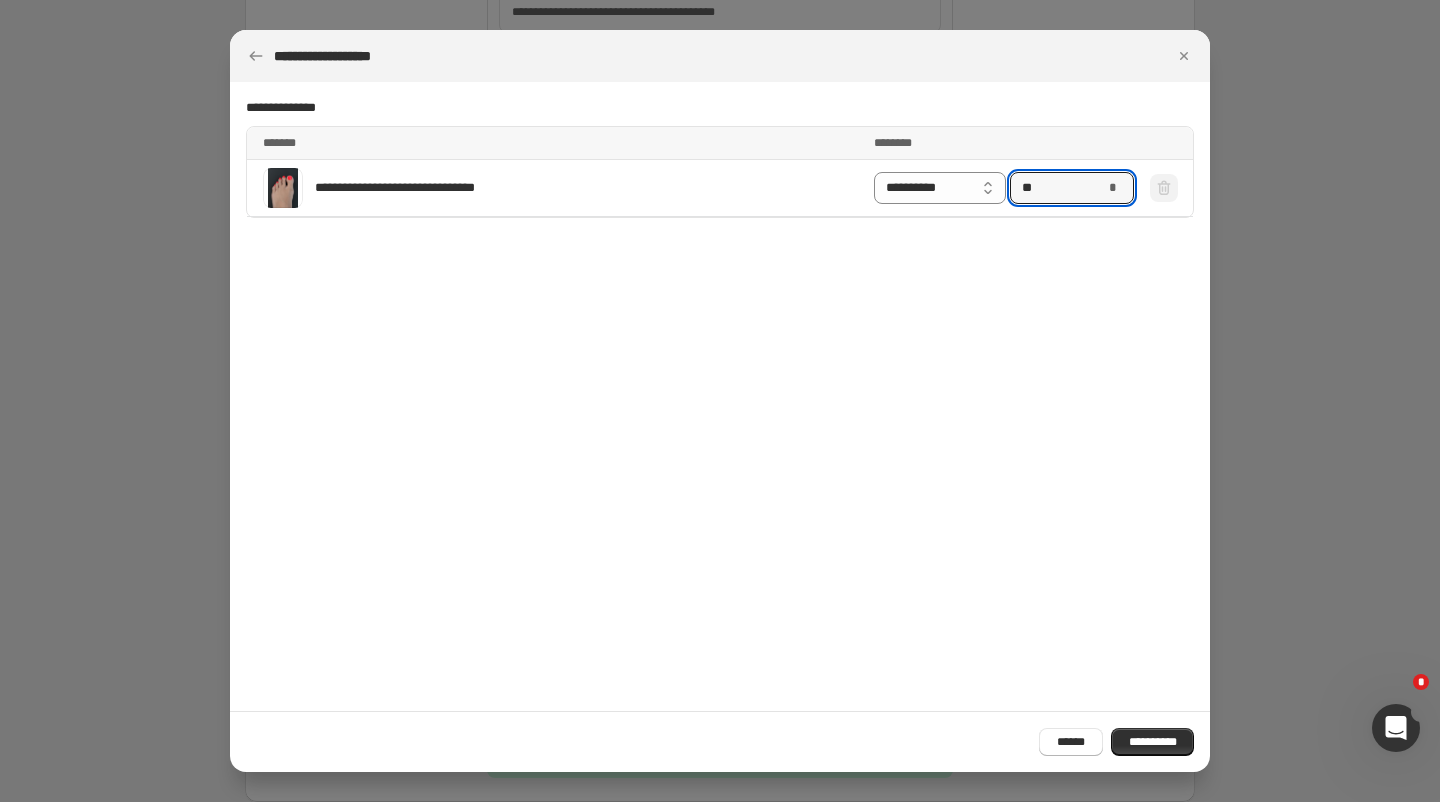 type on "**" 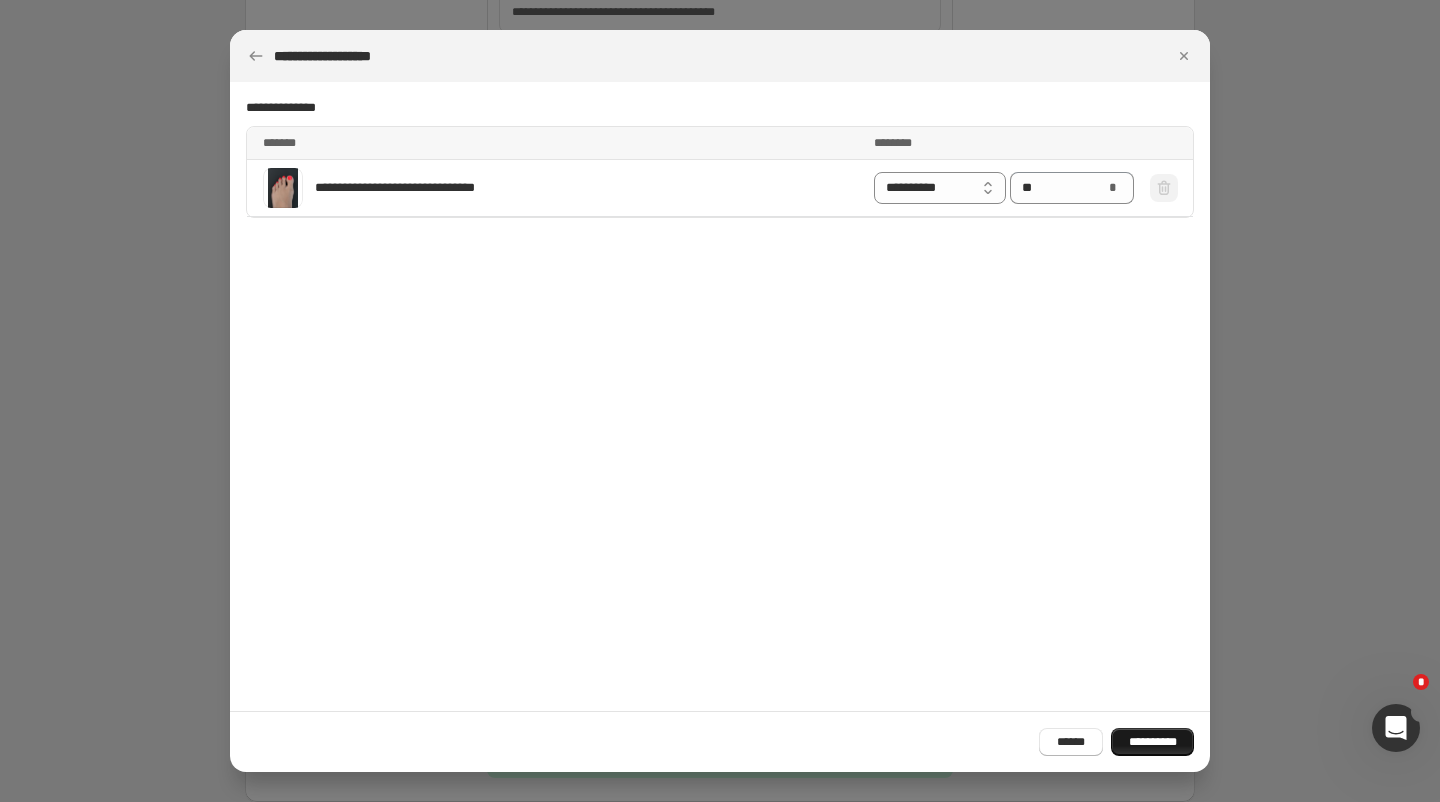 click on "**********" at bounding box center (1152, 742) 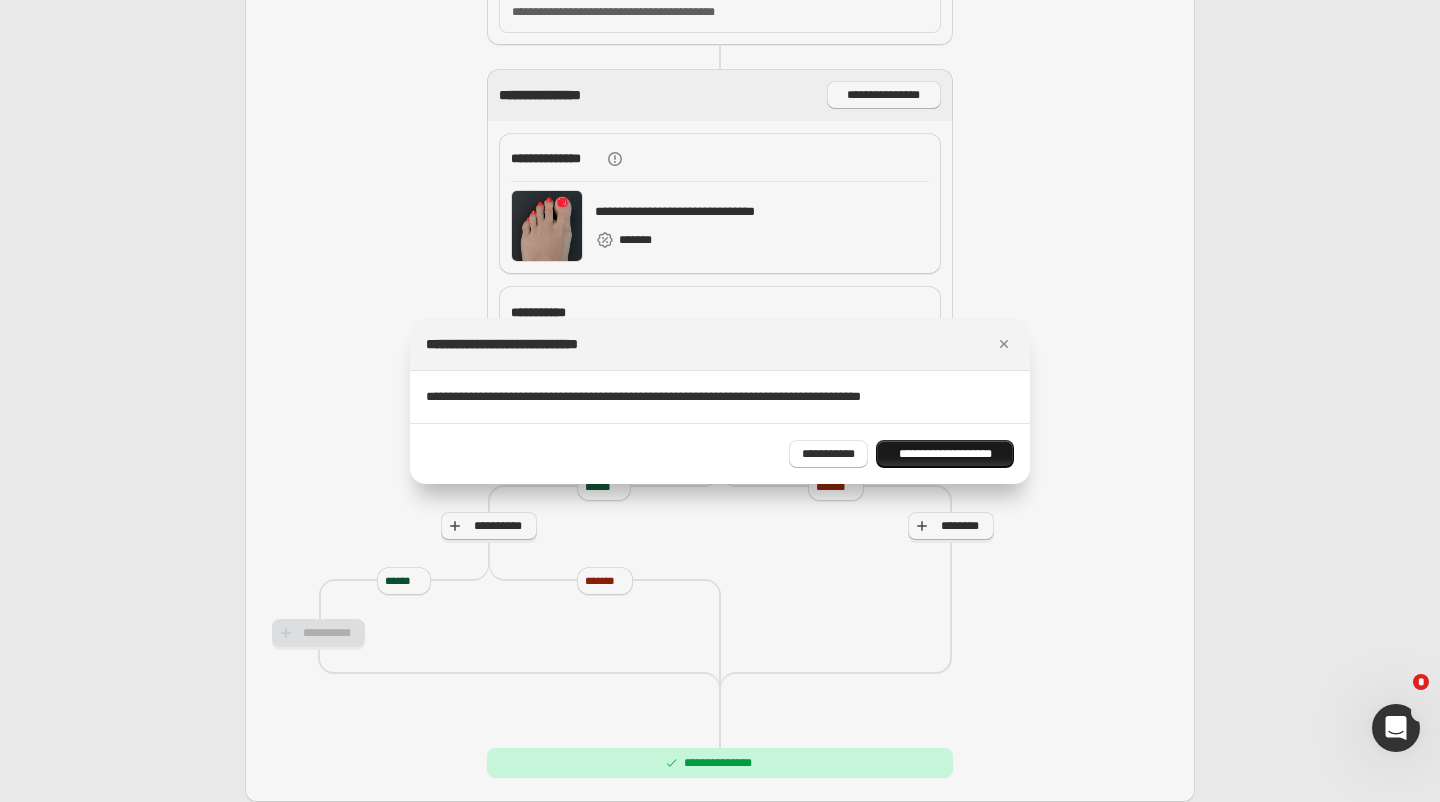 click on "**********" at bounding box center [945, 454] 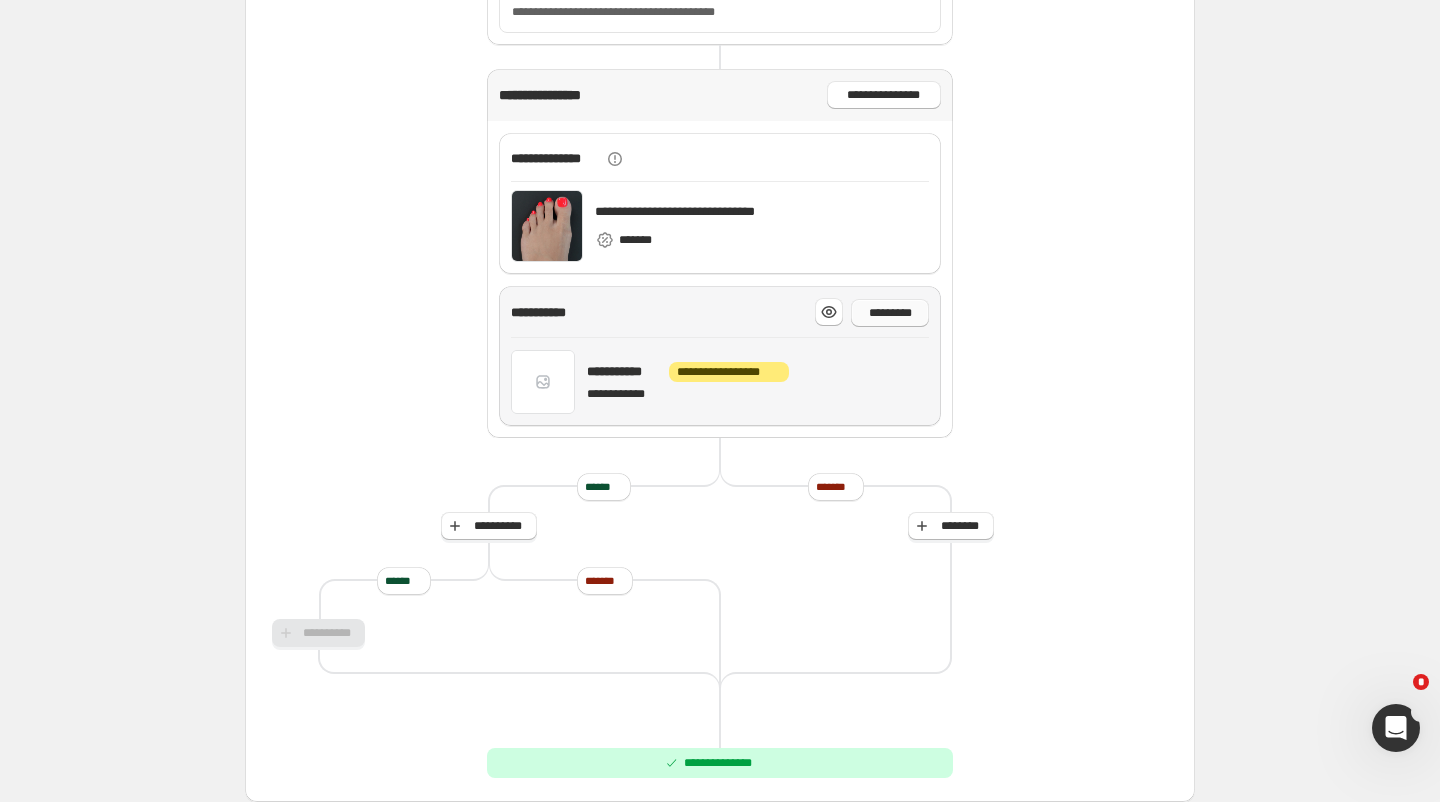 click on "*********" at bounding box center (829, 312) 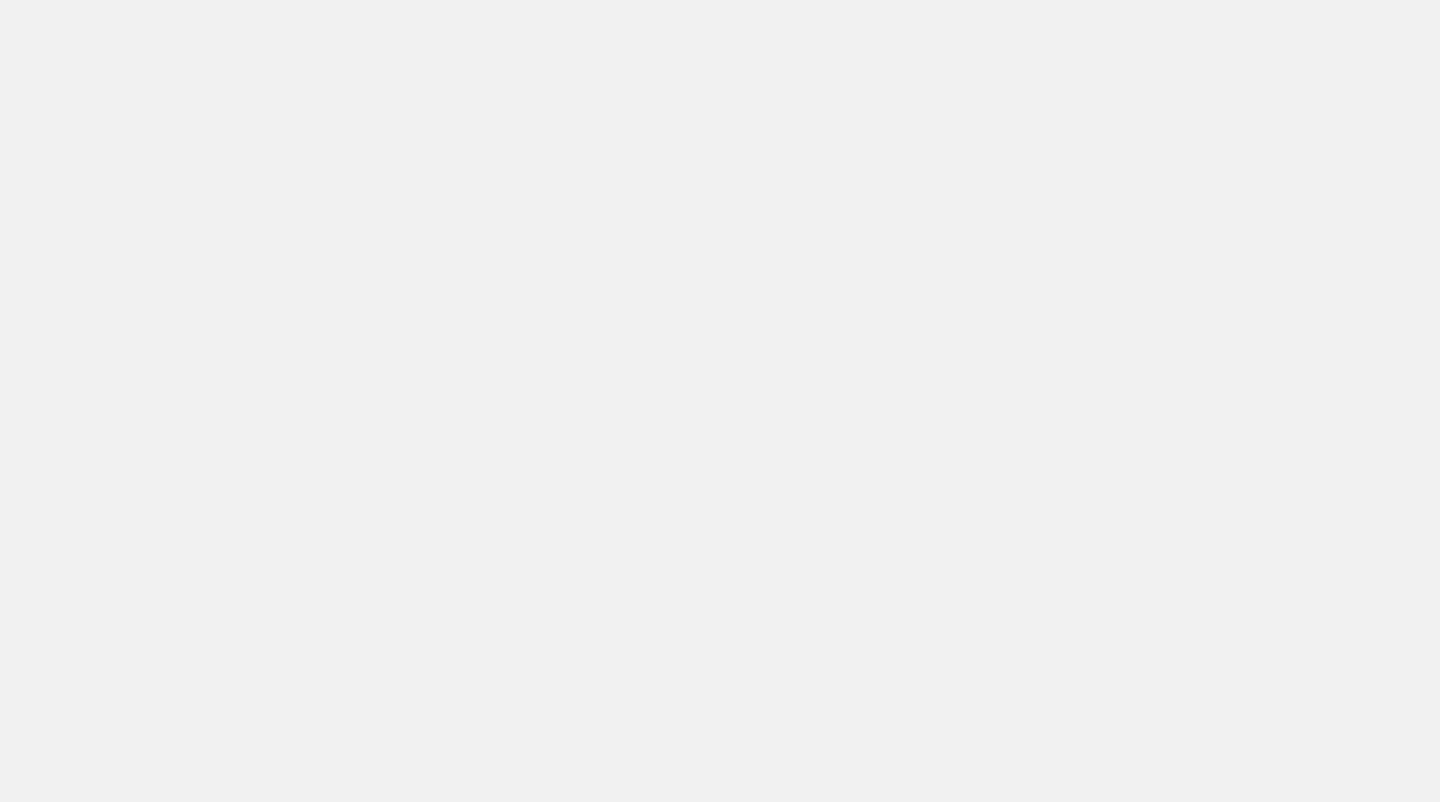 scroll, scrollTop: 0, scrollLeft: 0, axis: both 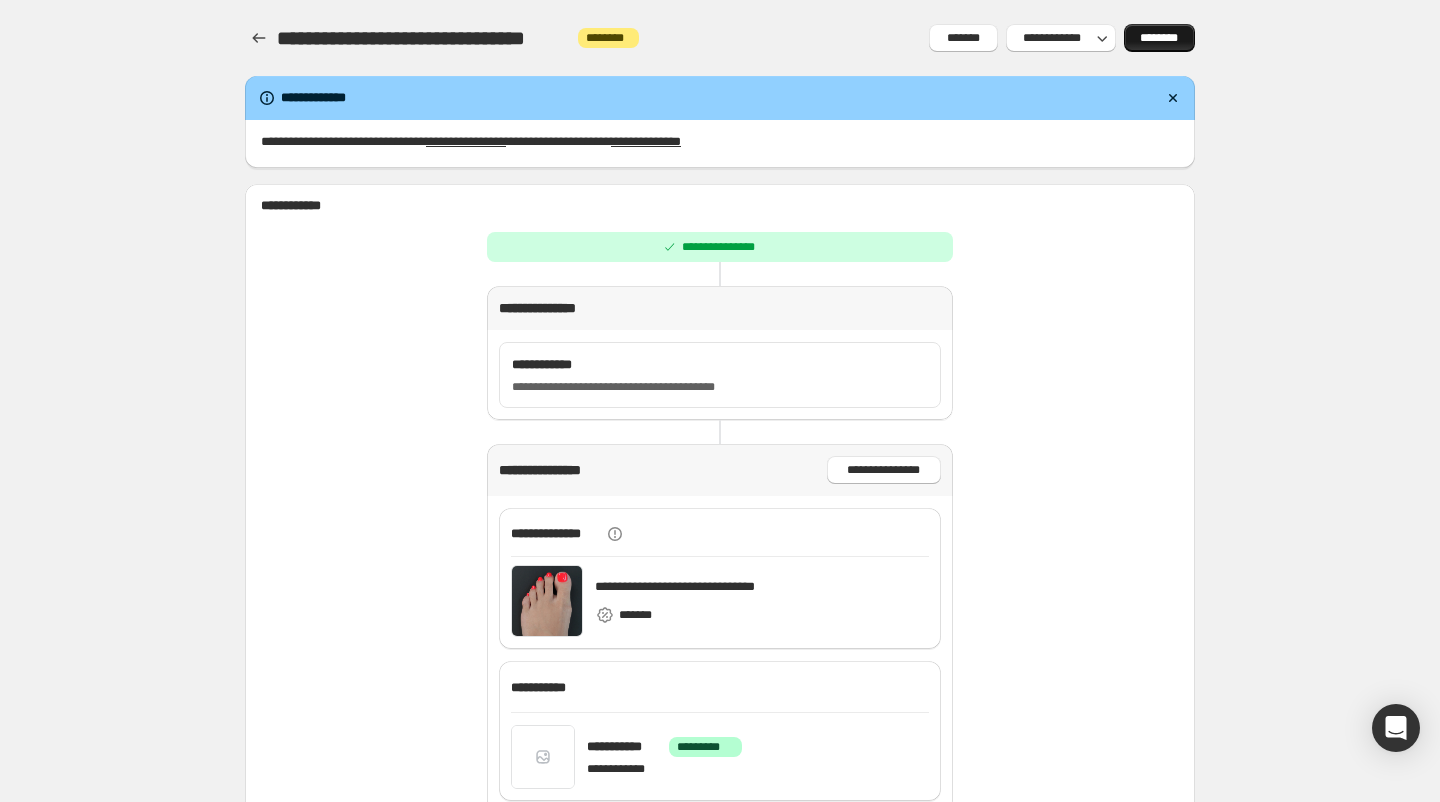 click on "********" at bounding box center (1160, 38) 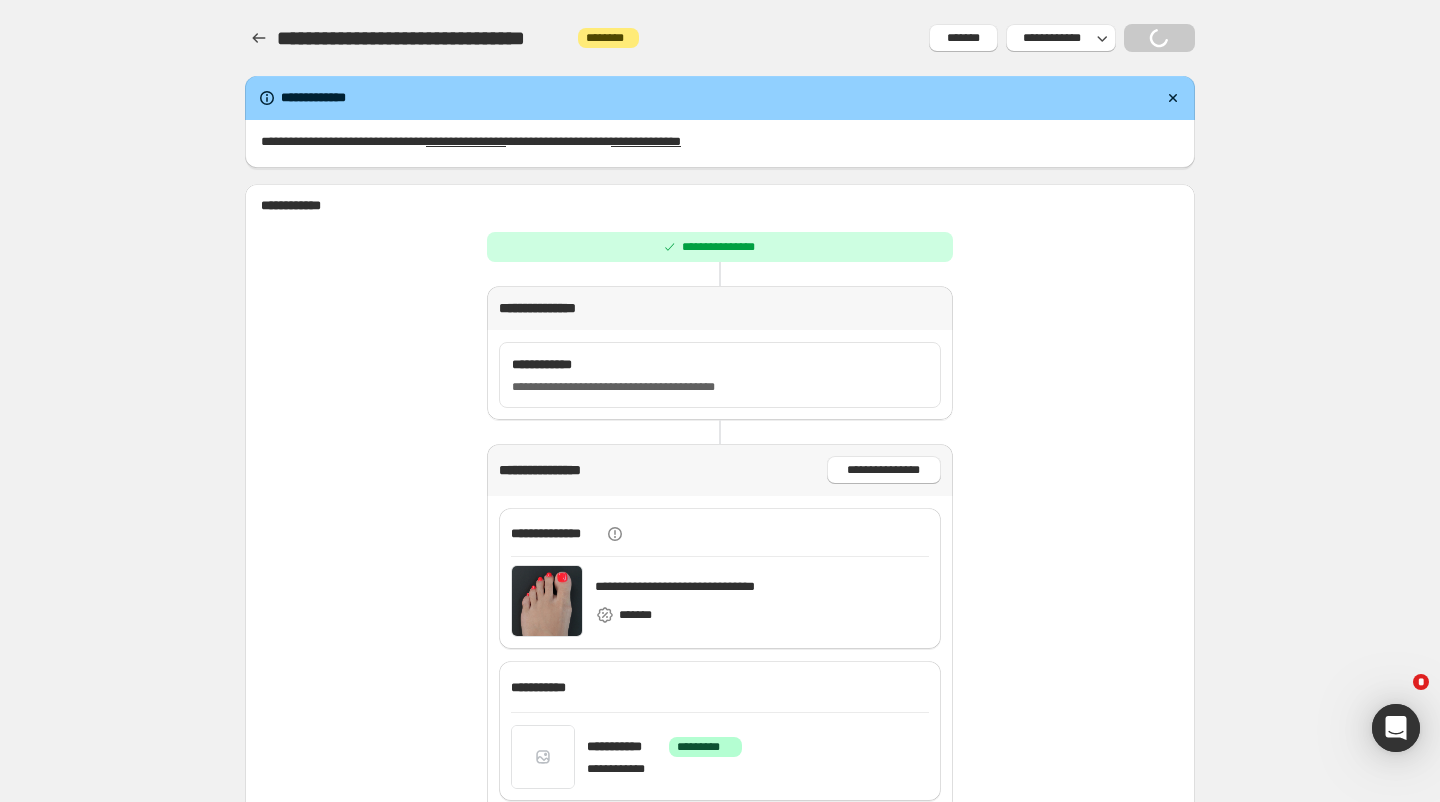 scroll, scrollTop: 0, scrollLeft: 0, axis: both 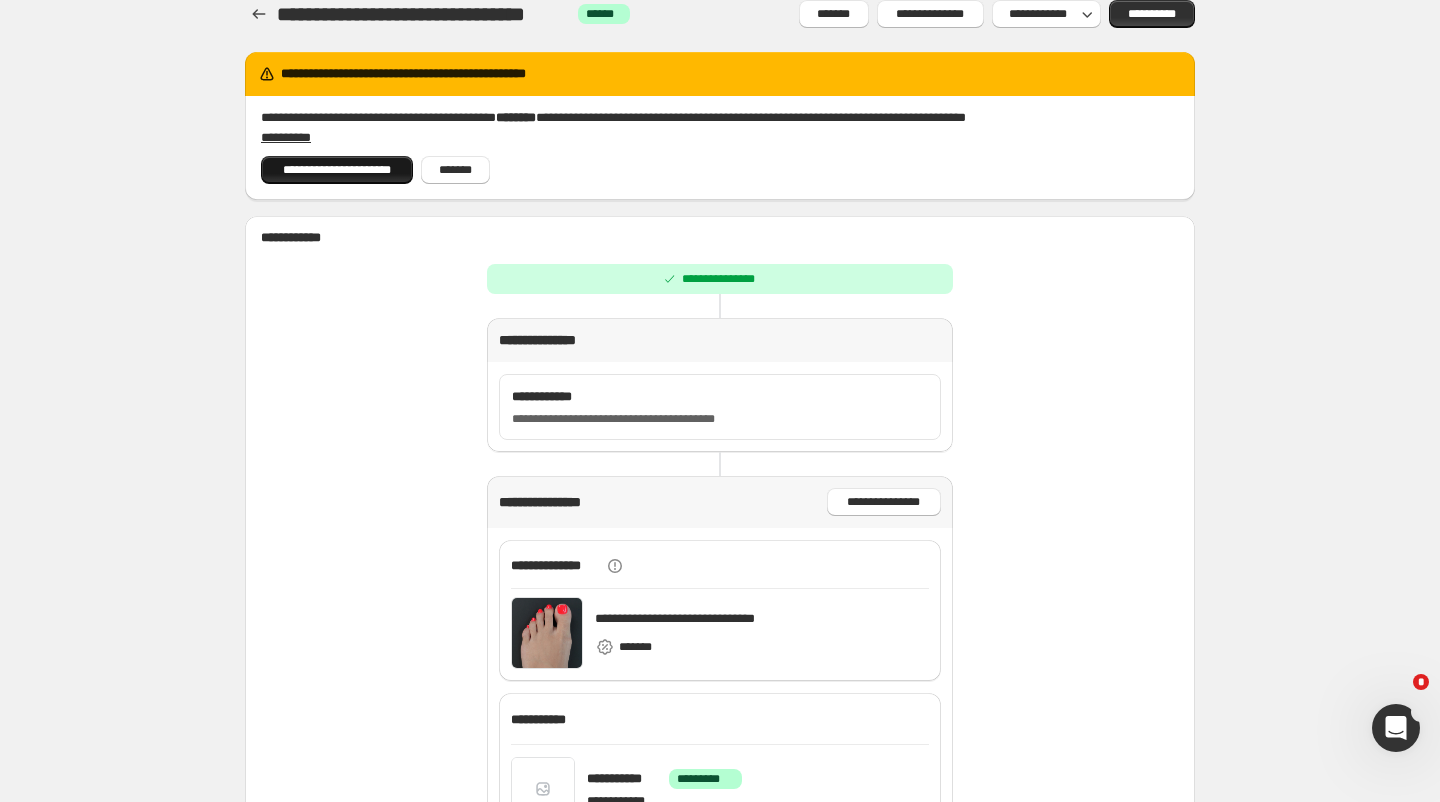 click on "**********" at bounding box center [337, 170] 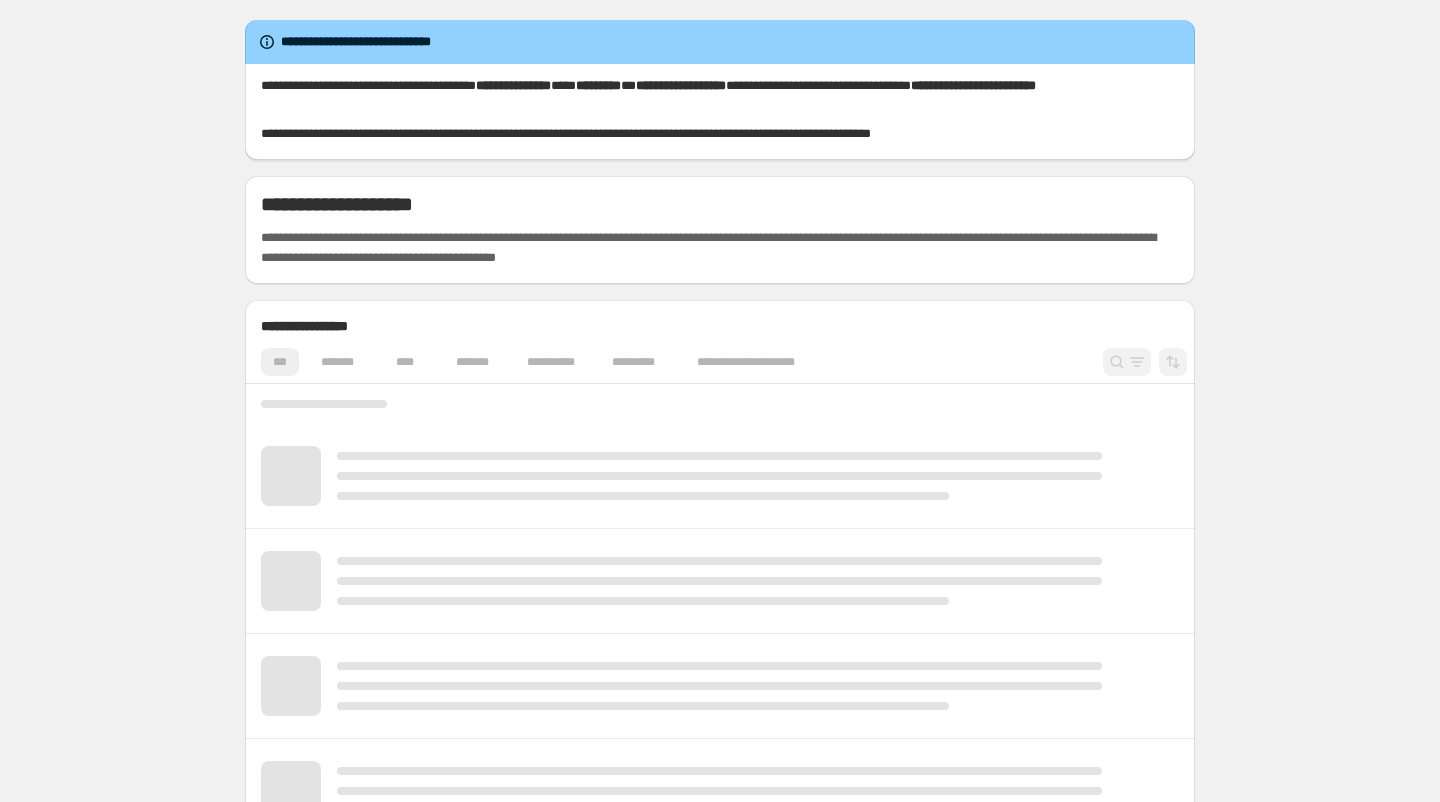 scroll, scrollTop: 0, scrollLeft: 0, axis: both 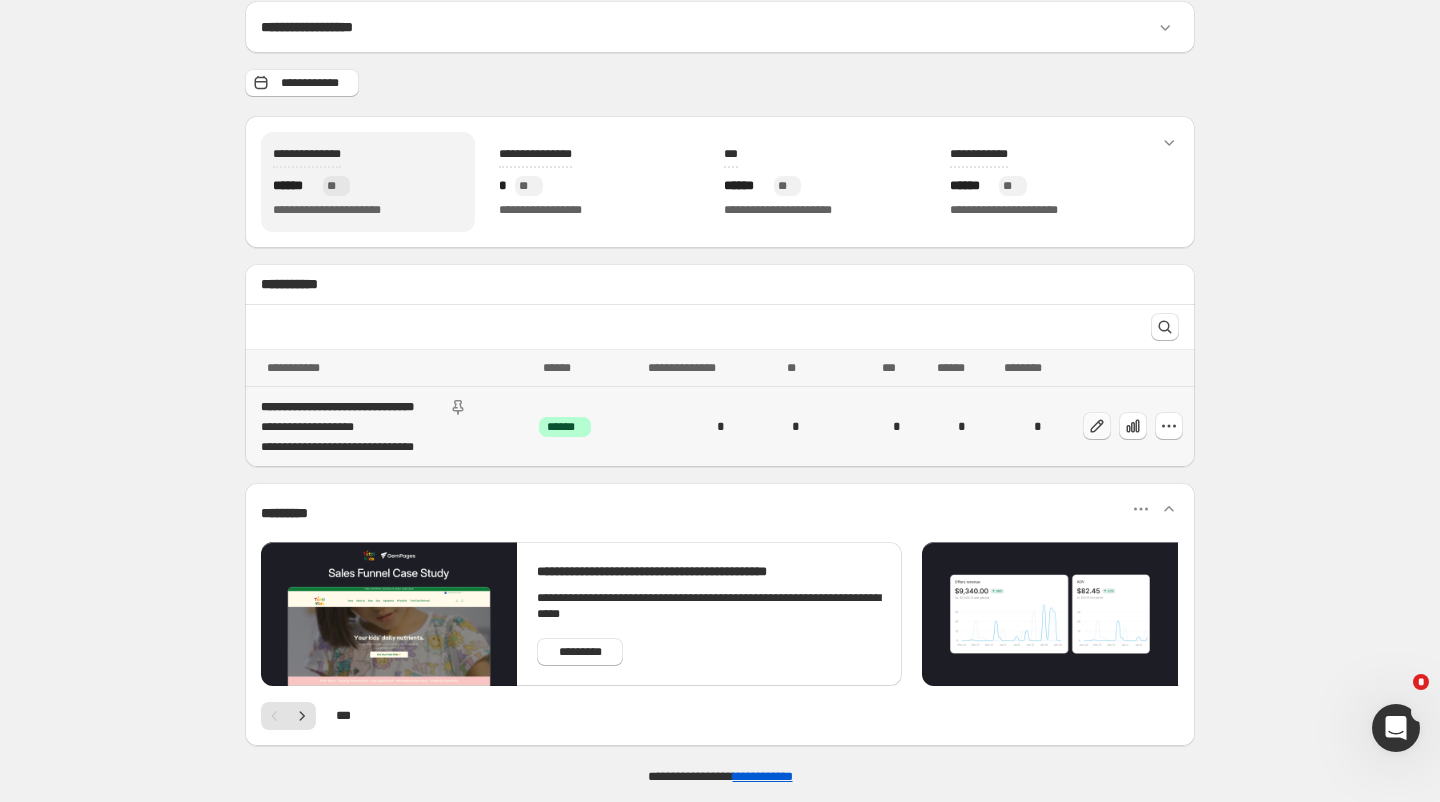 click at bounding box center [1097, 426] 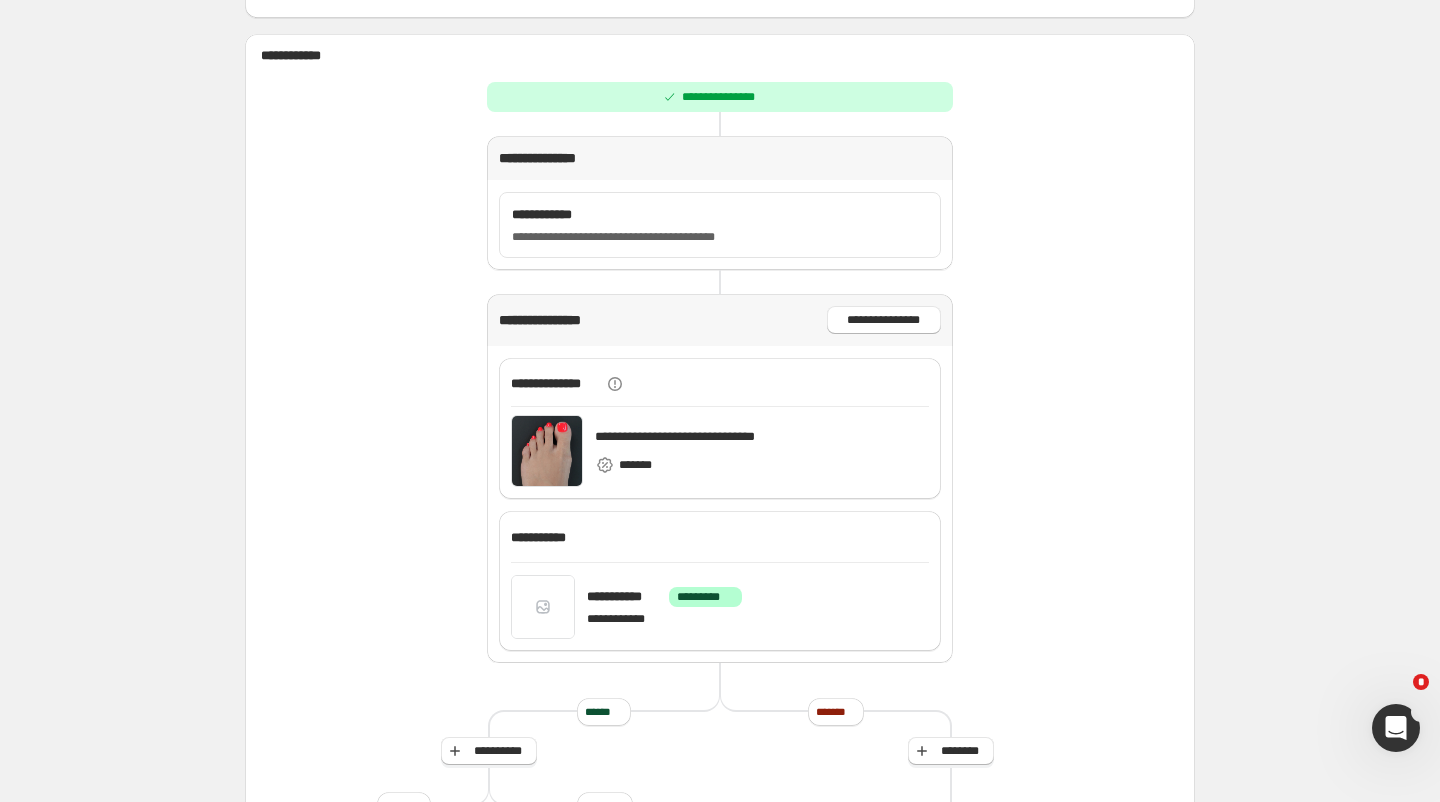 scroll, scrollTop: 328, scrollLeft: 0, axis: vertical 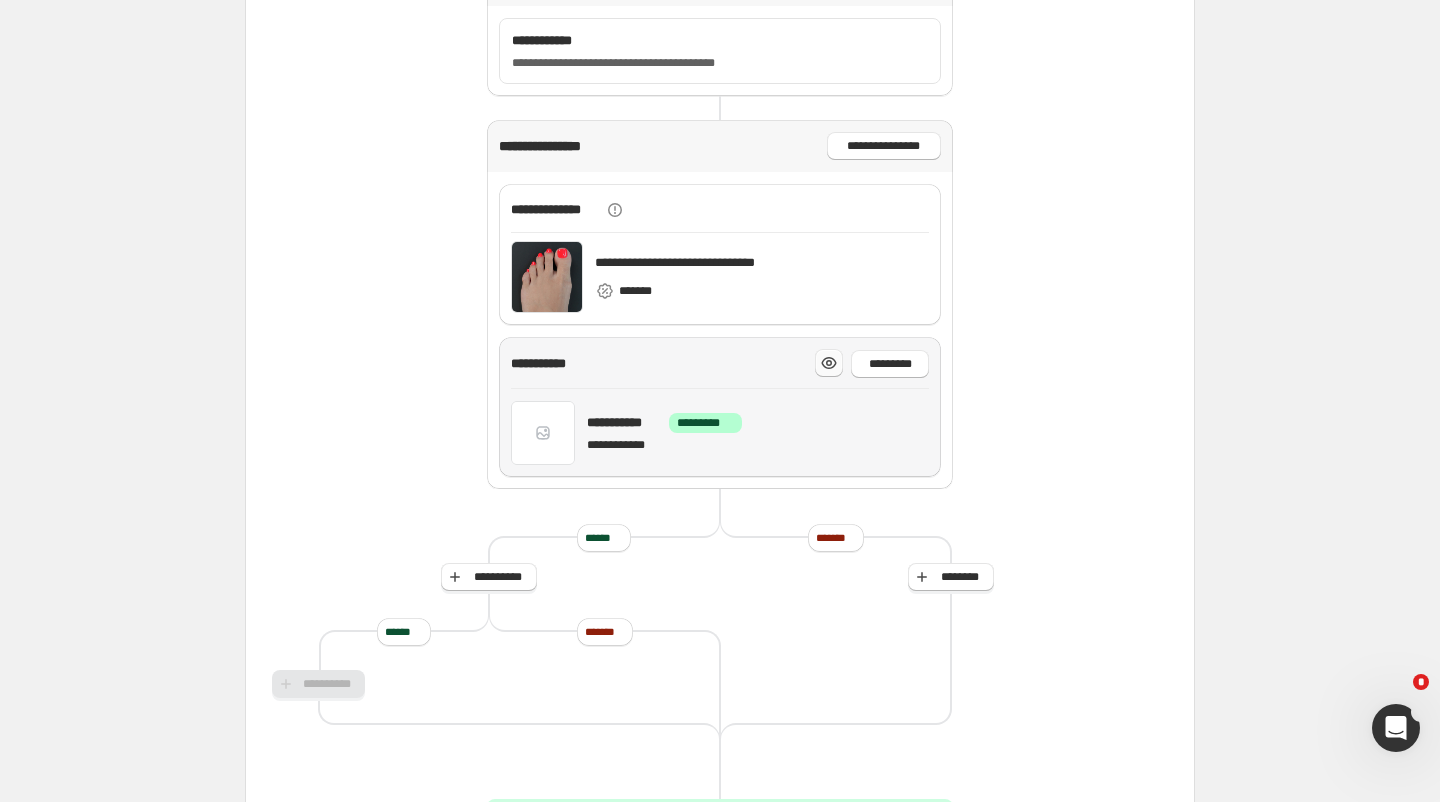 click at bounding box center [829, 363] 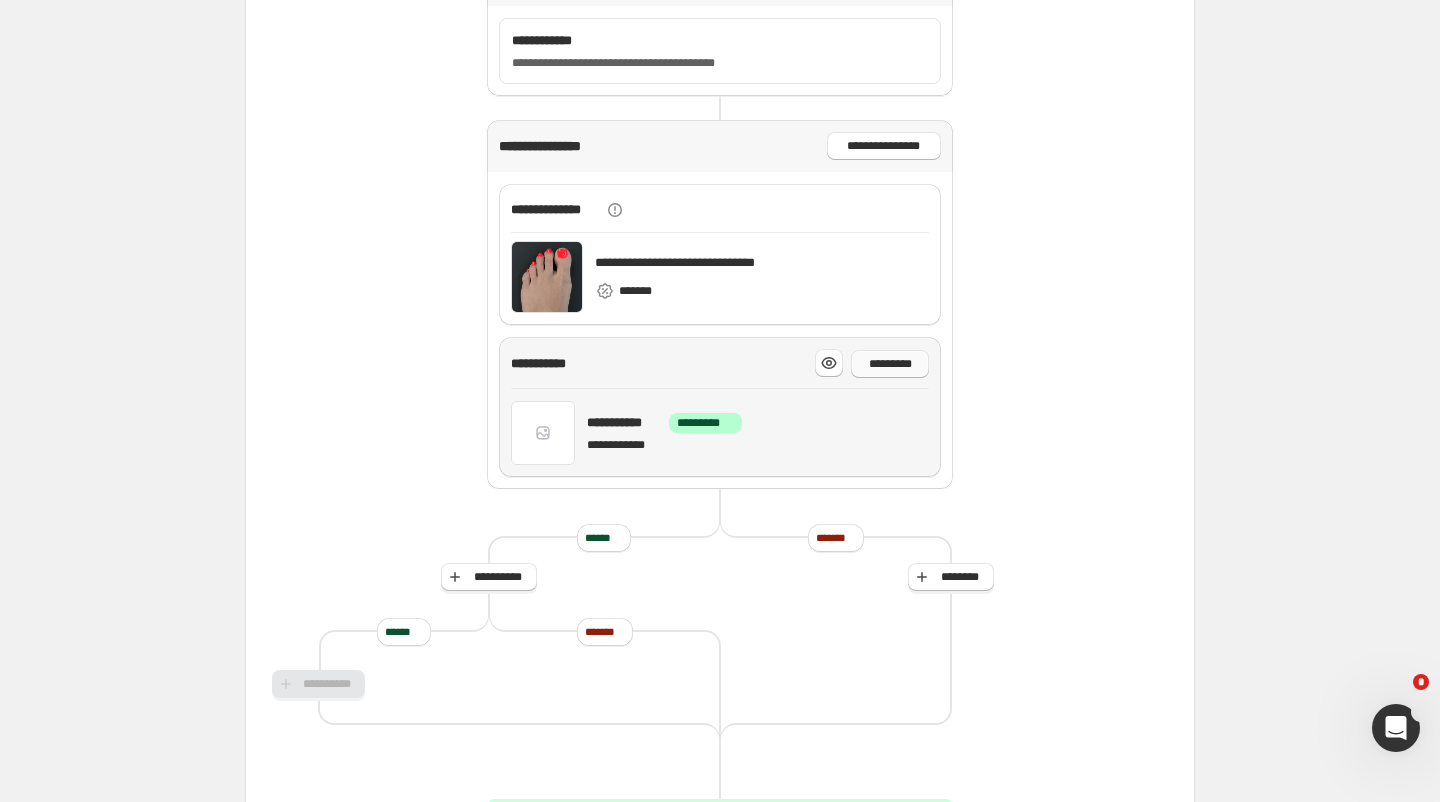 click on "*********" at bounding box center [829, 363] 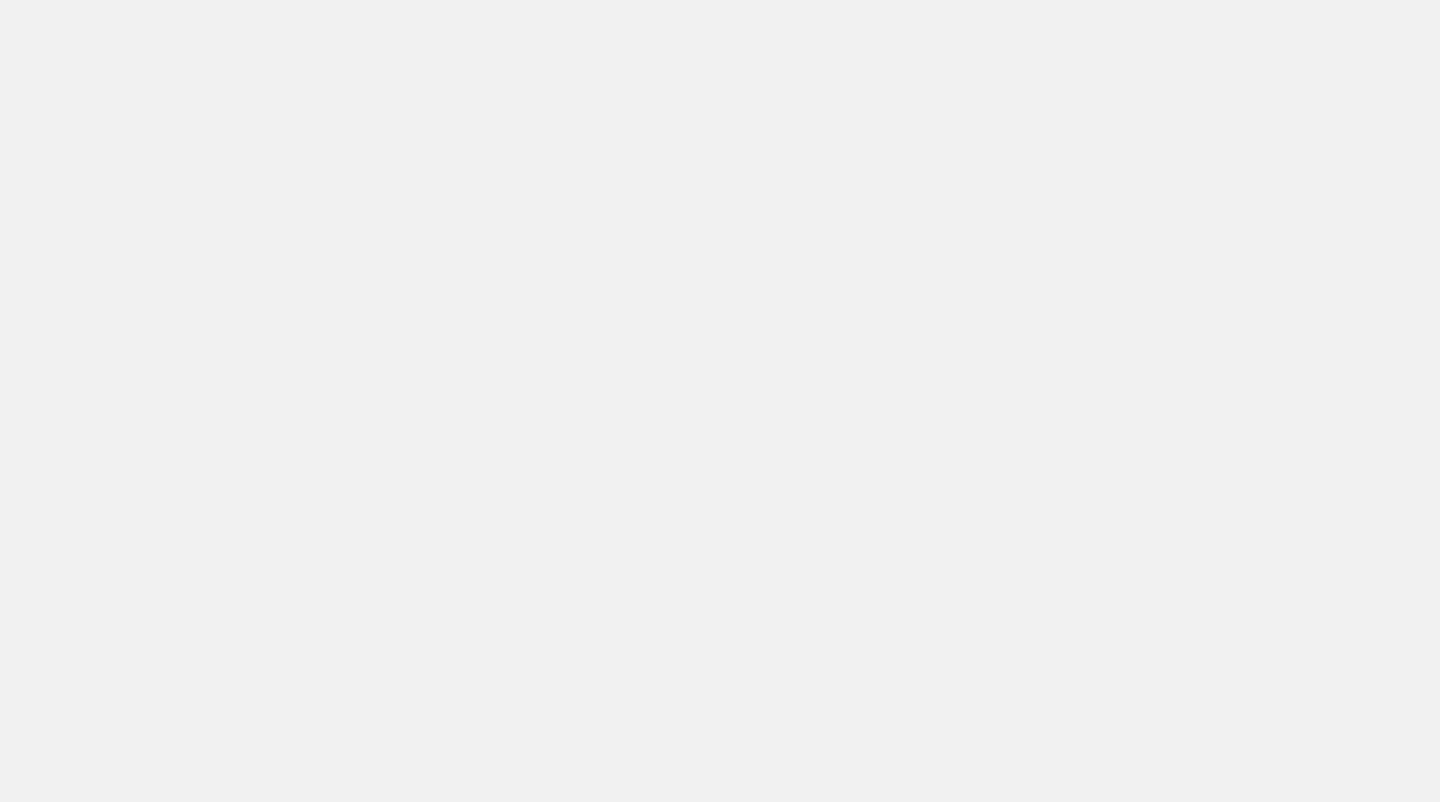 scroll, scrollTop: 0, scrollLeft: 0, axis: both 